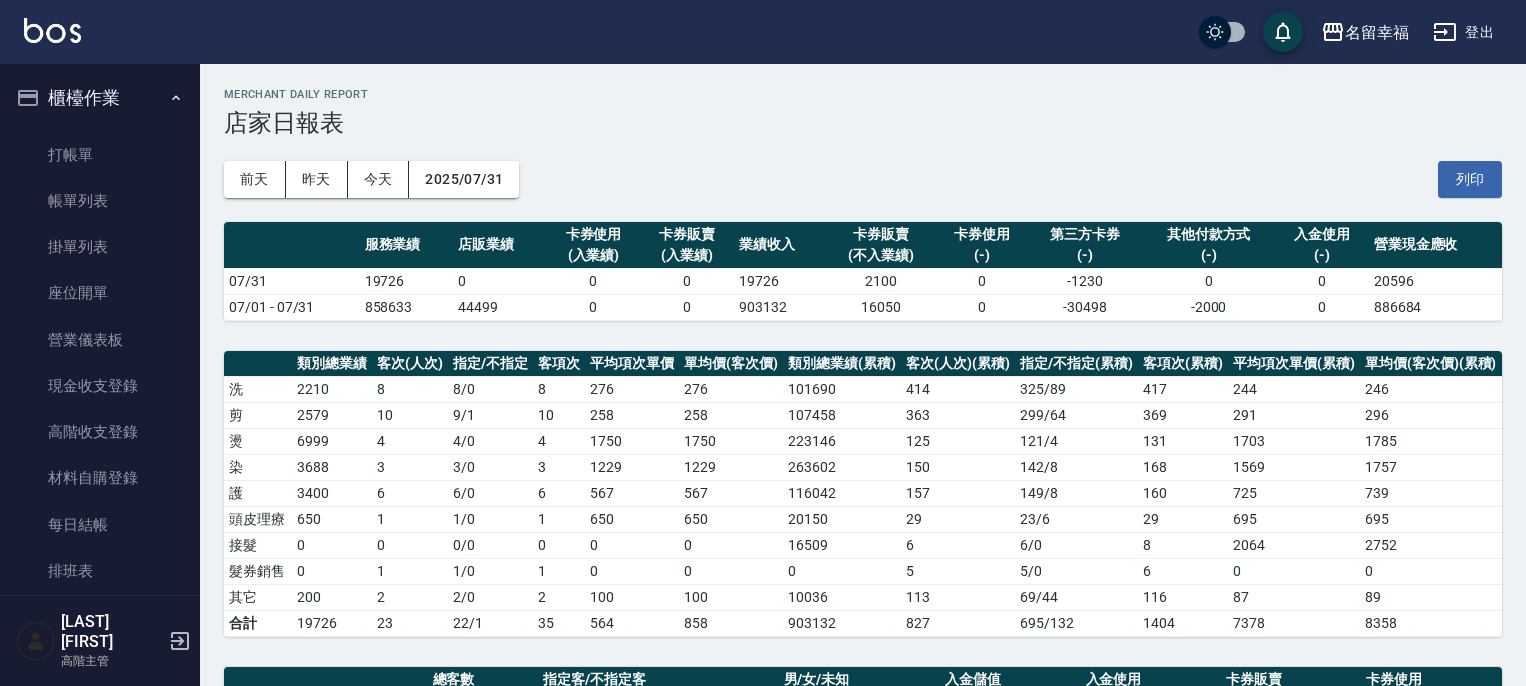 scroll, scrollTop: 0, scrollLeft: 0, axis: both 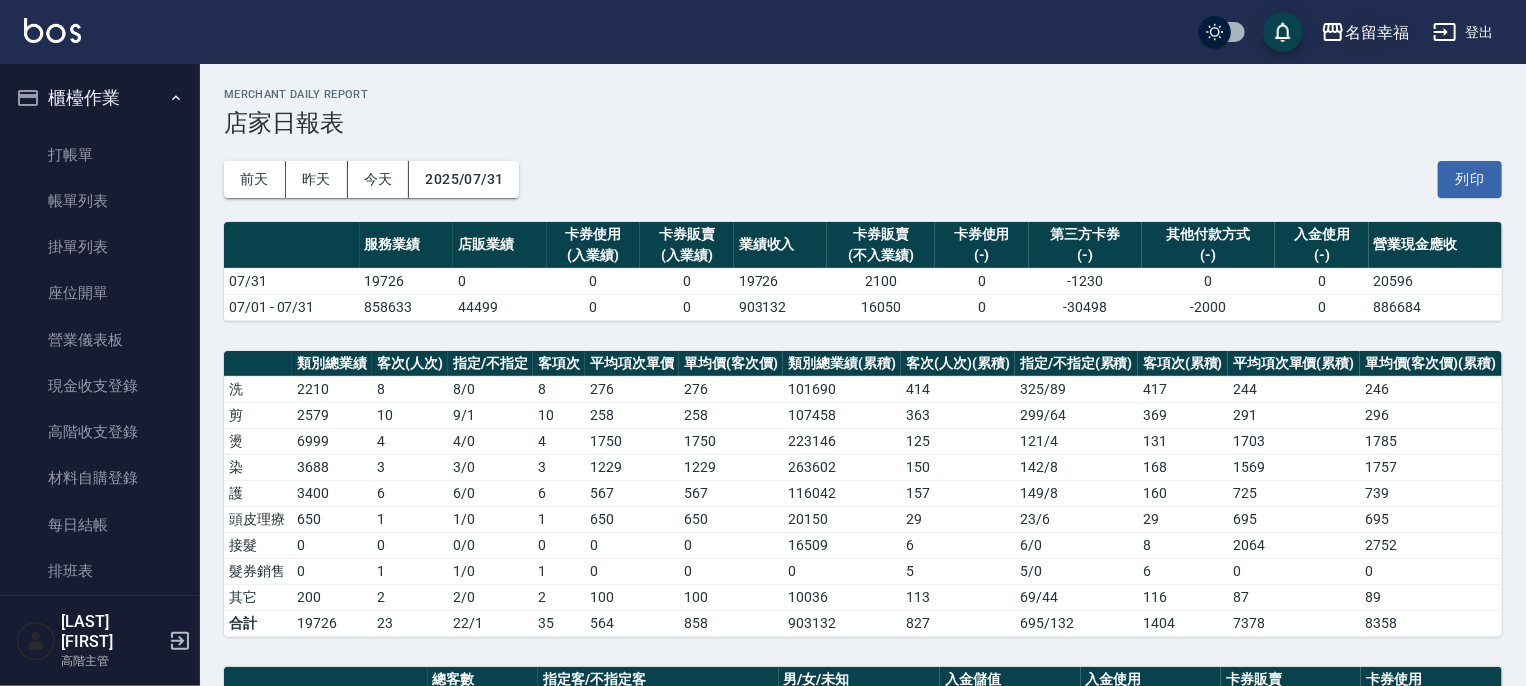 click on "名留幸福" at bounding box center (1377, 32) 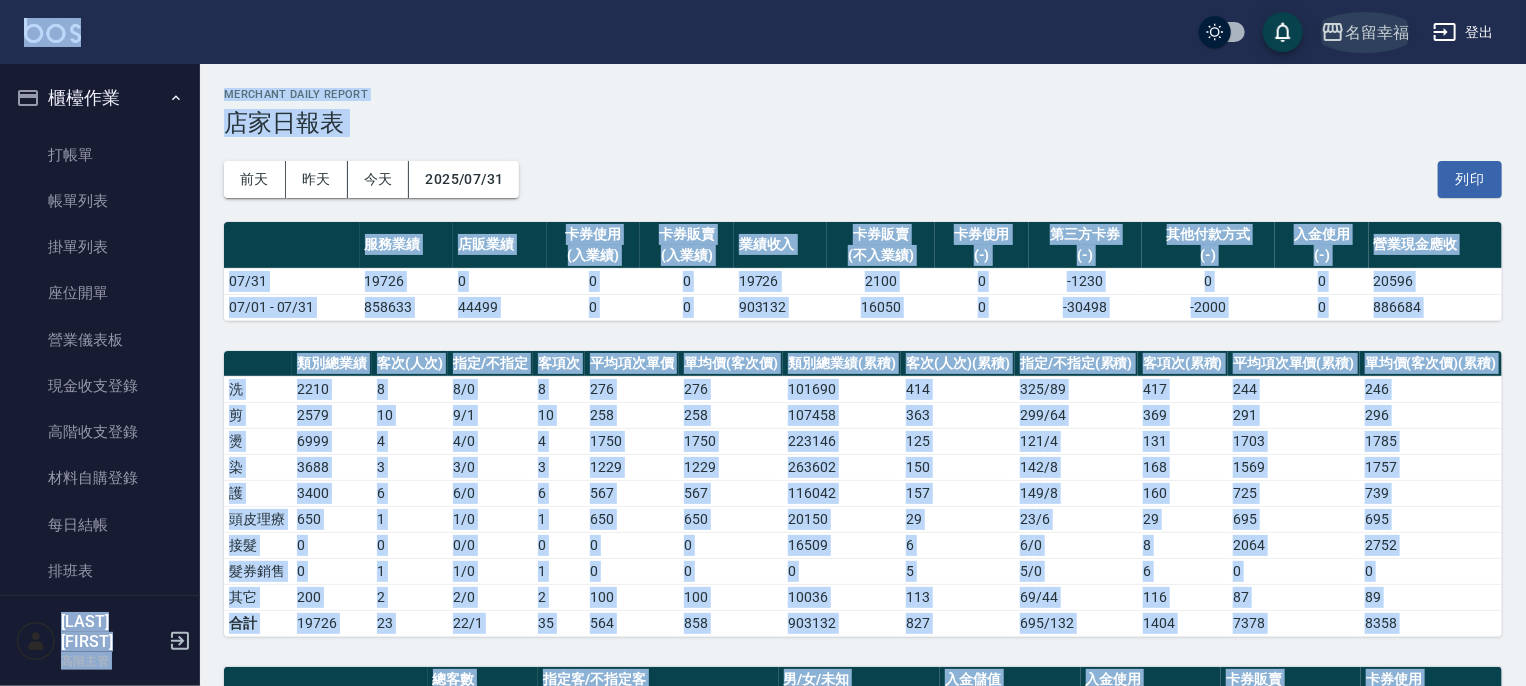 click on "名留幸福" at bounding box center [1377, 32] 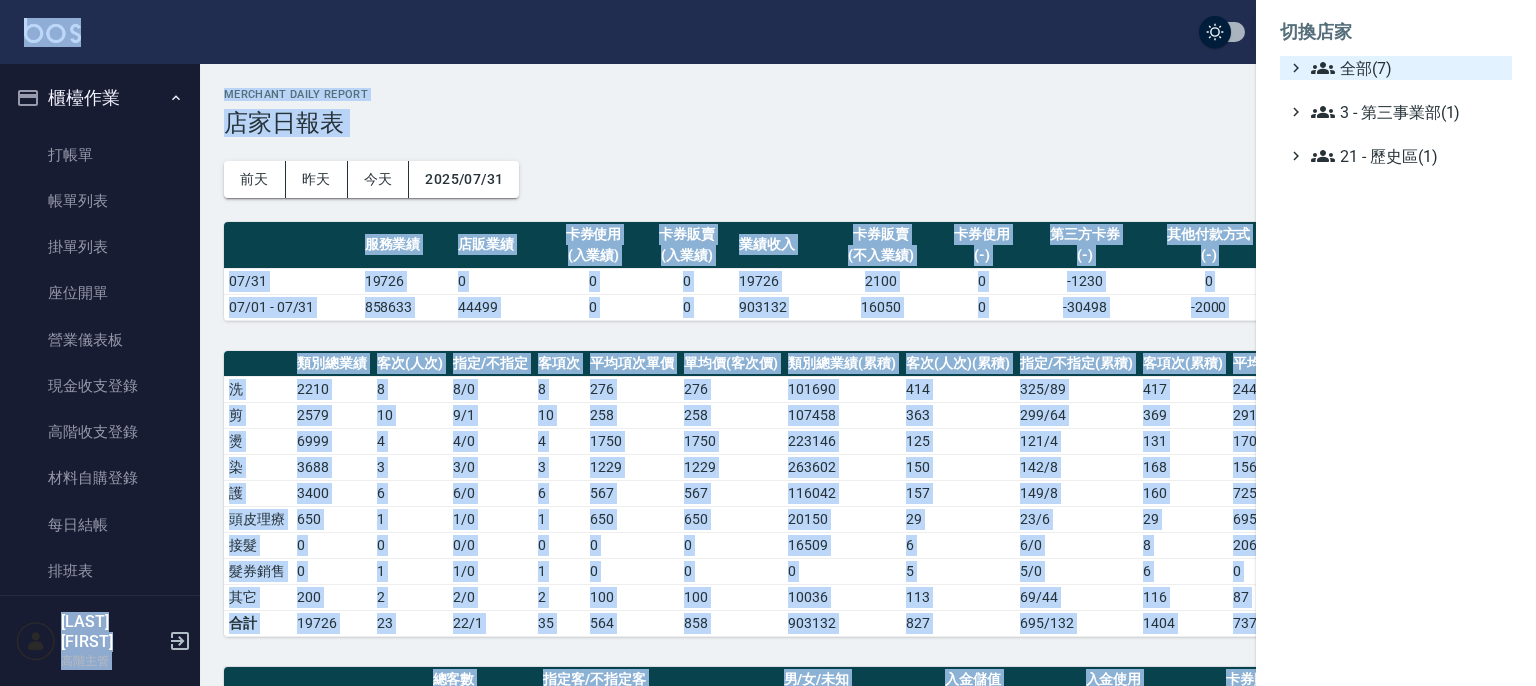 click on "全部(7)" at bounding box center [1407, 68] 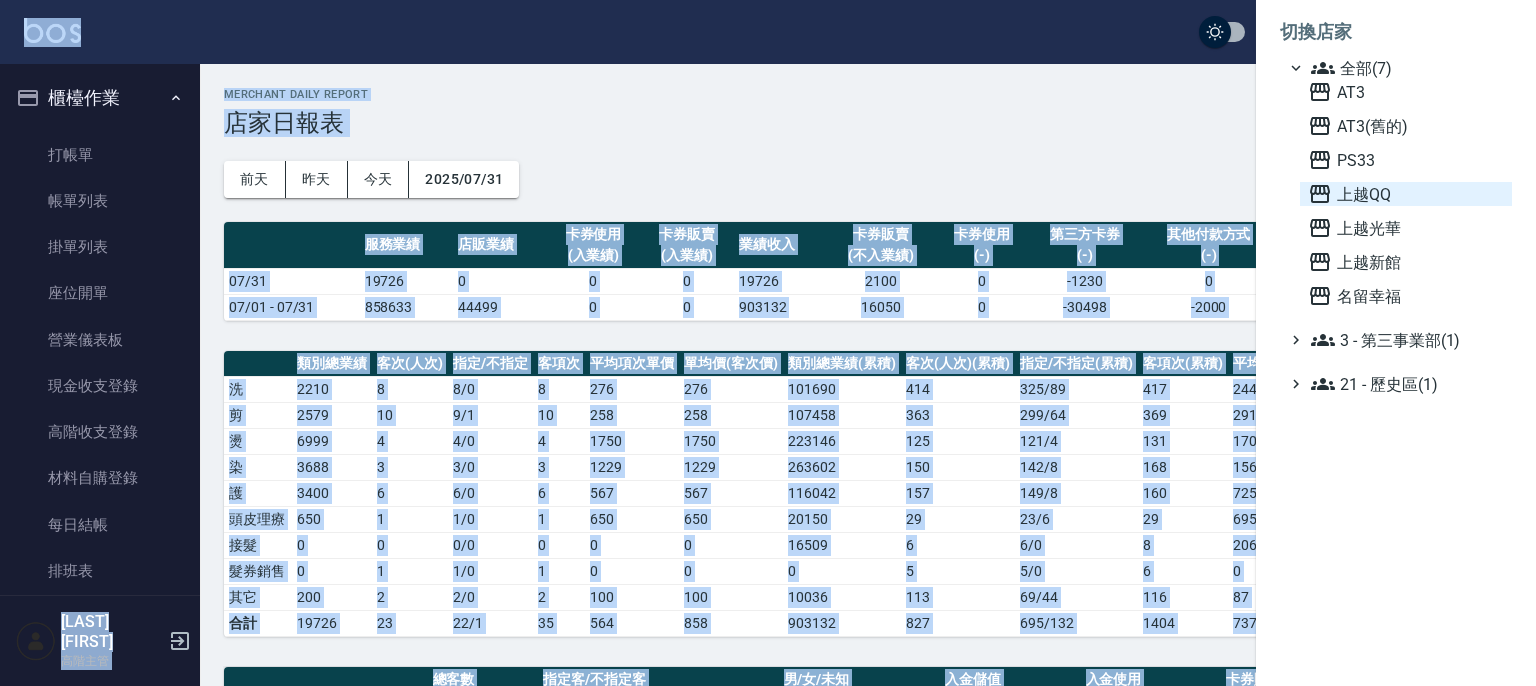click on "上越QQ" at bounding box center [1406, 194] 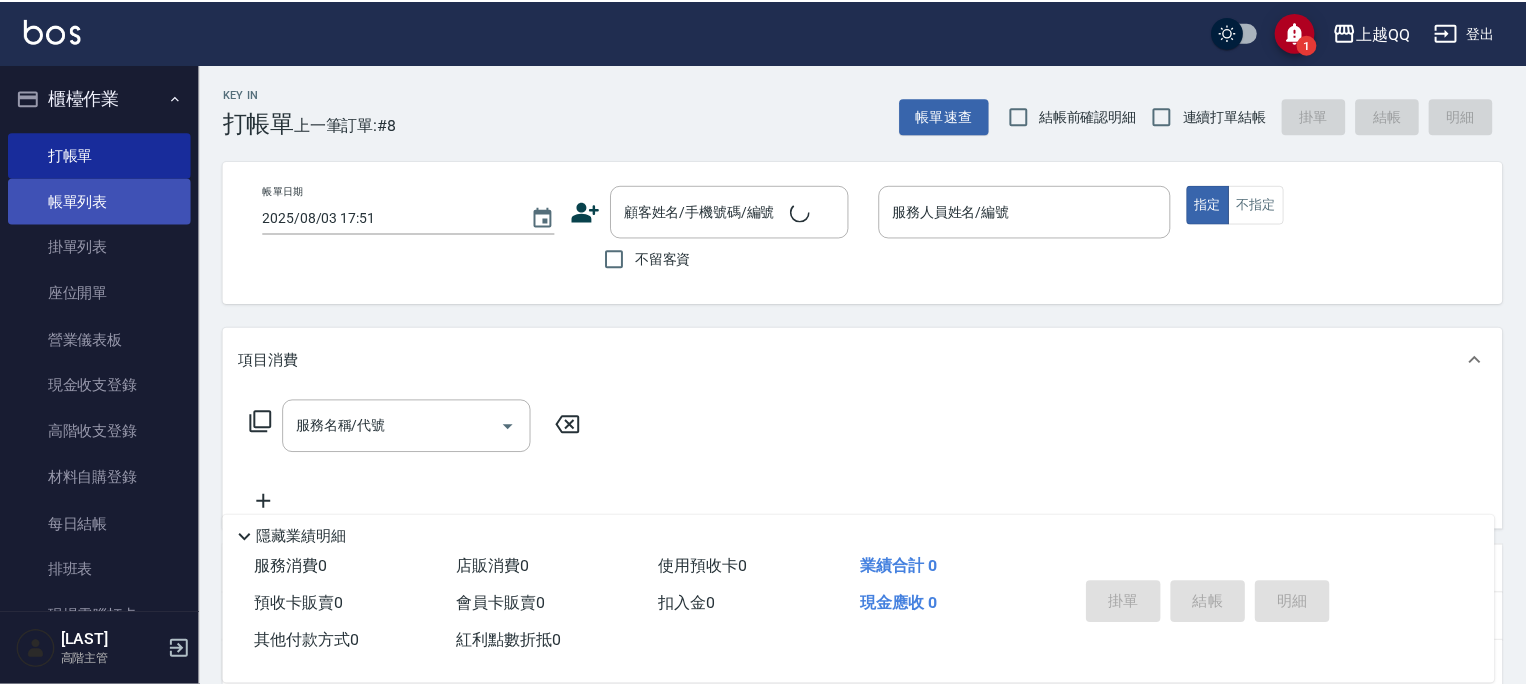 scroll, scrollTop: 0, scrollLeft: 0, axis: both 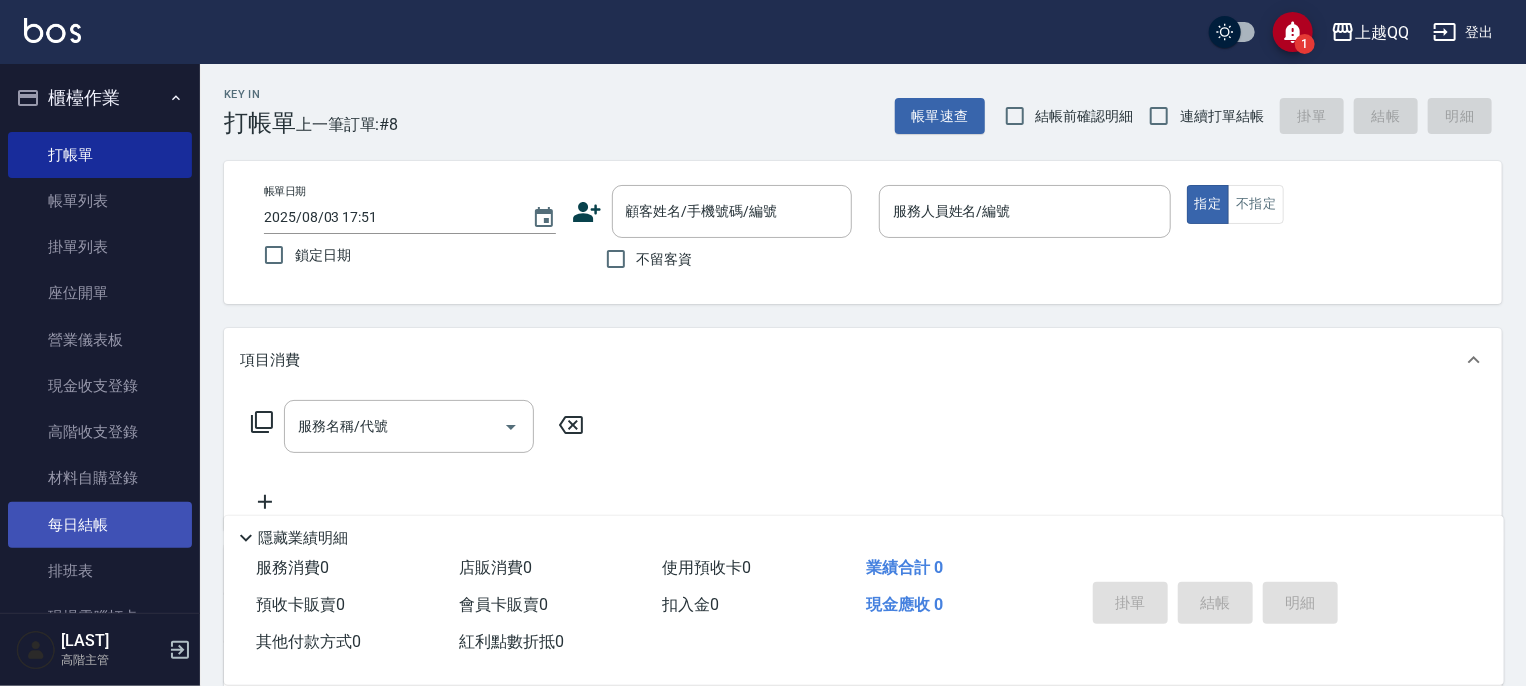 click on "每日結帳" at bounding box center (100, 525) 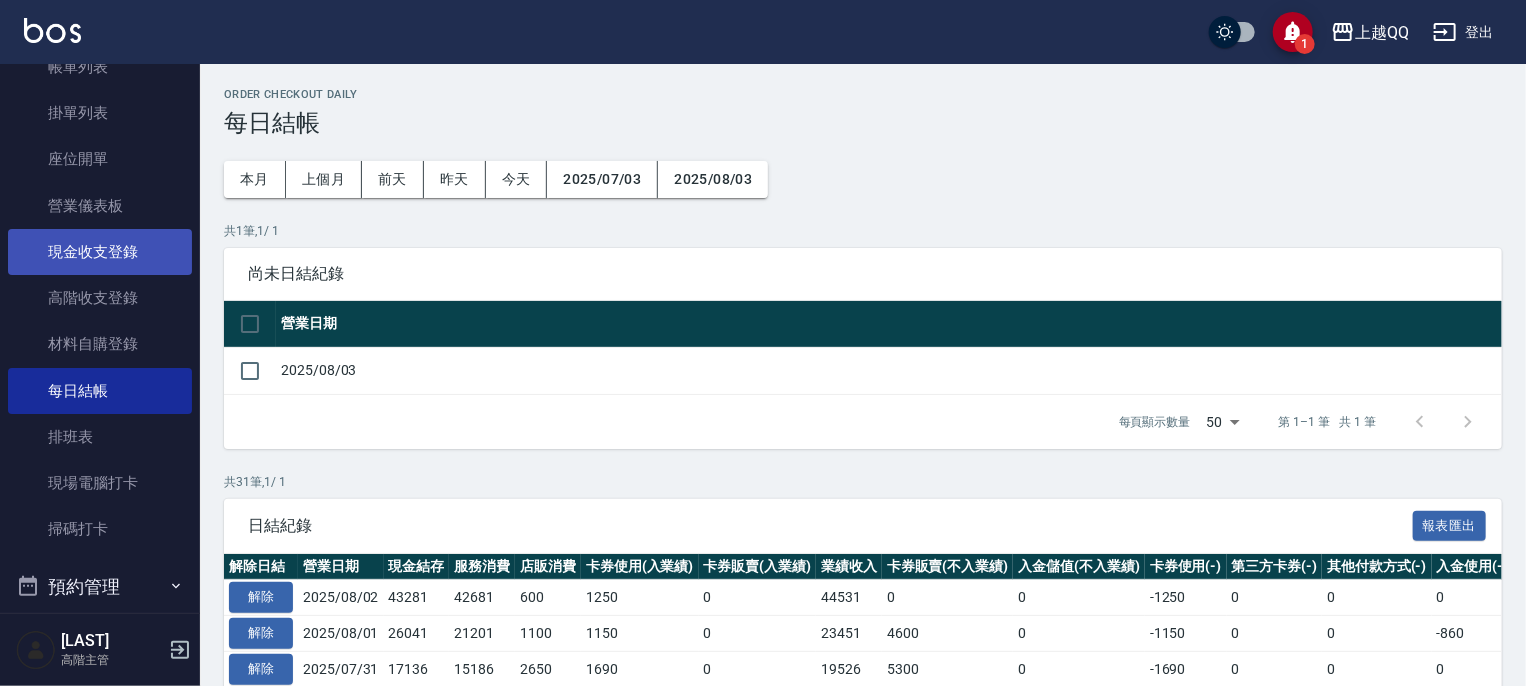 scroll, scrollTop: 300, scrollLeft: 0, axis: vertical 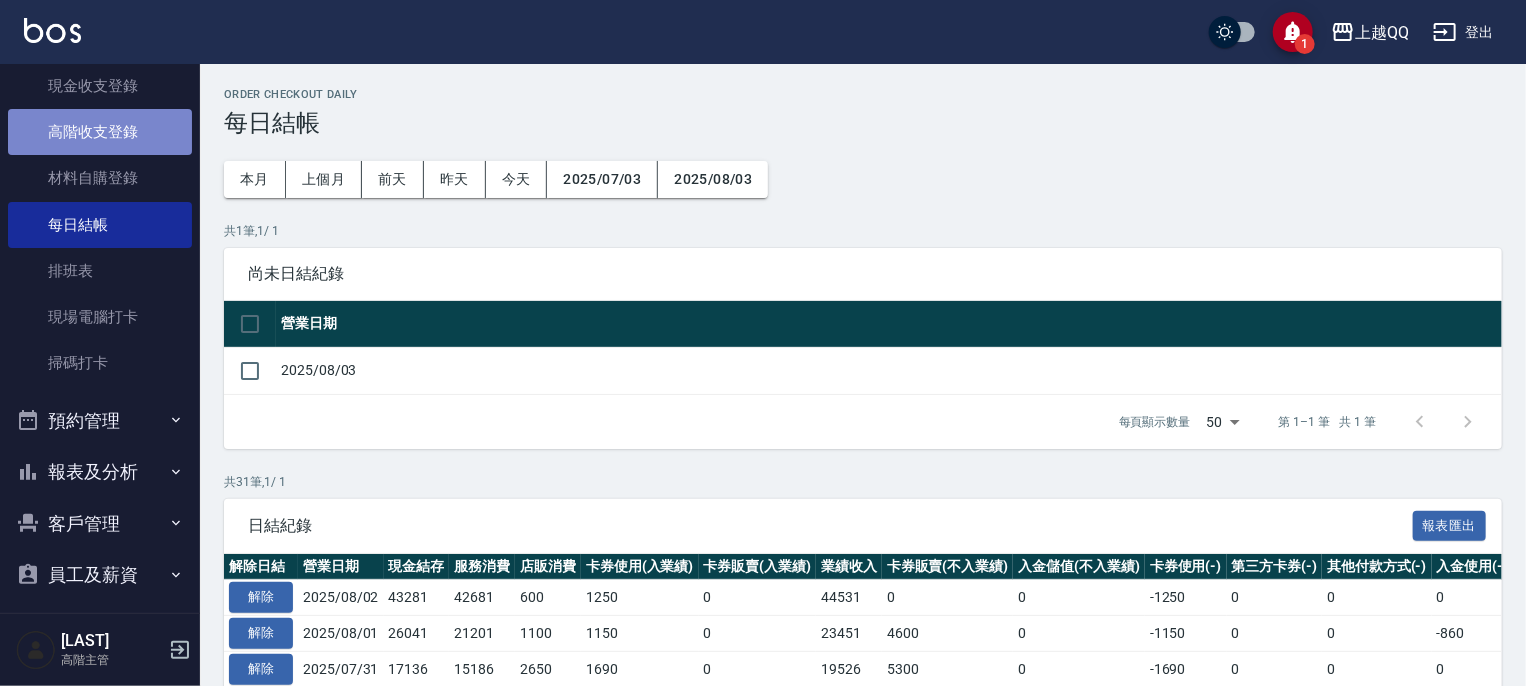 click on "高階收支登錄" at bounding box center [100, 132] 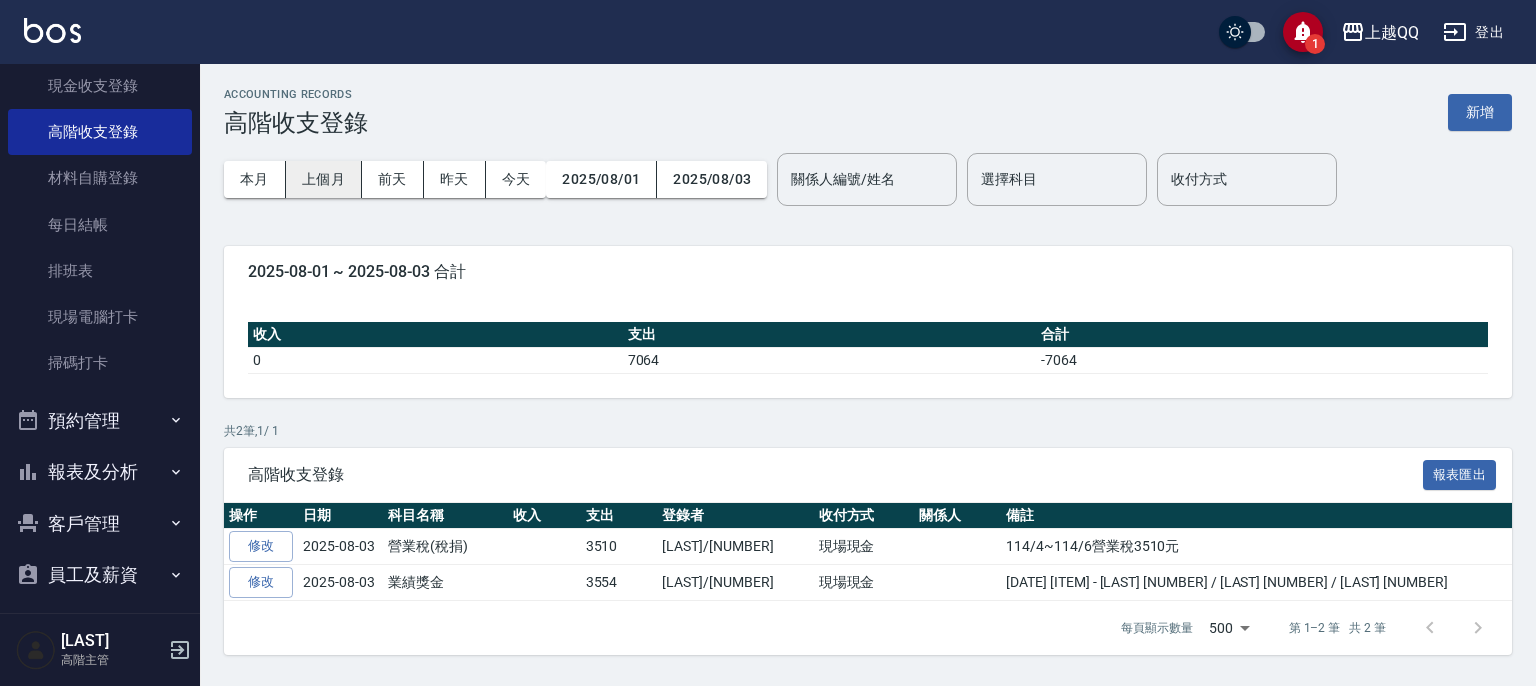 click on "上個月" at bounding box center [324, 179] 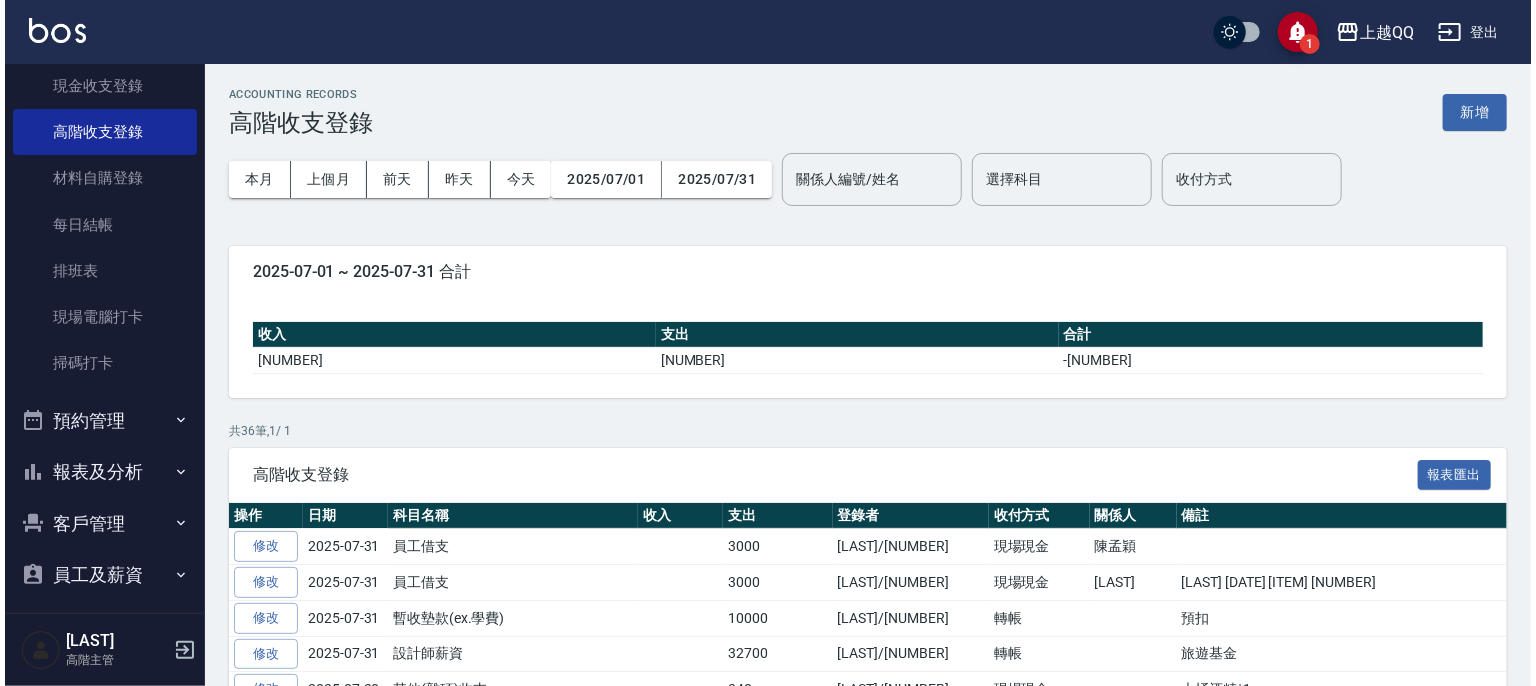 scroll, scrollTop: 100, scrollLeft: 0, axis: vertical 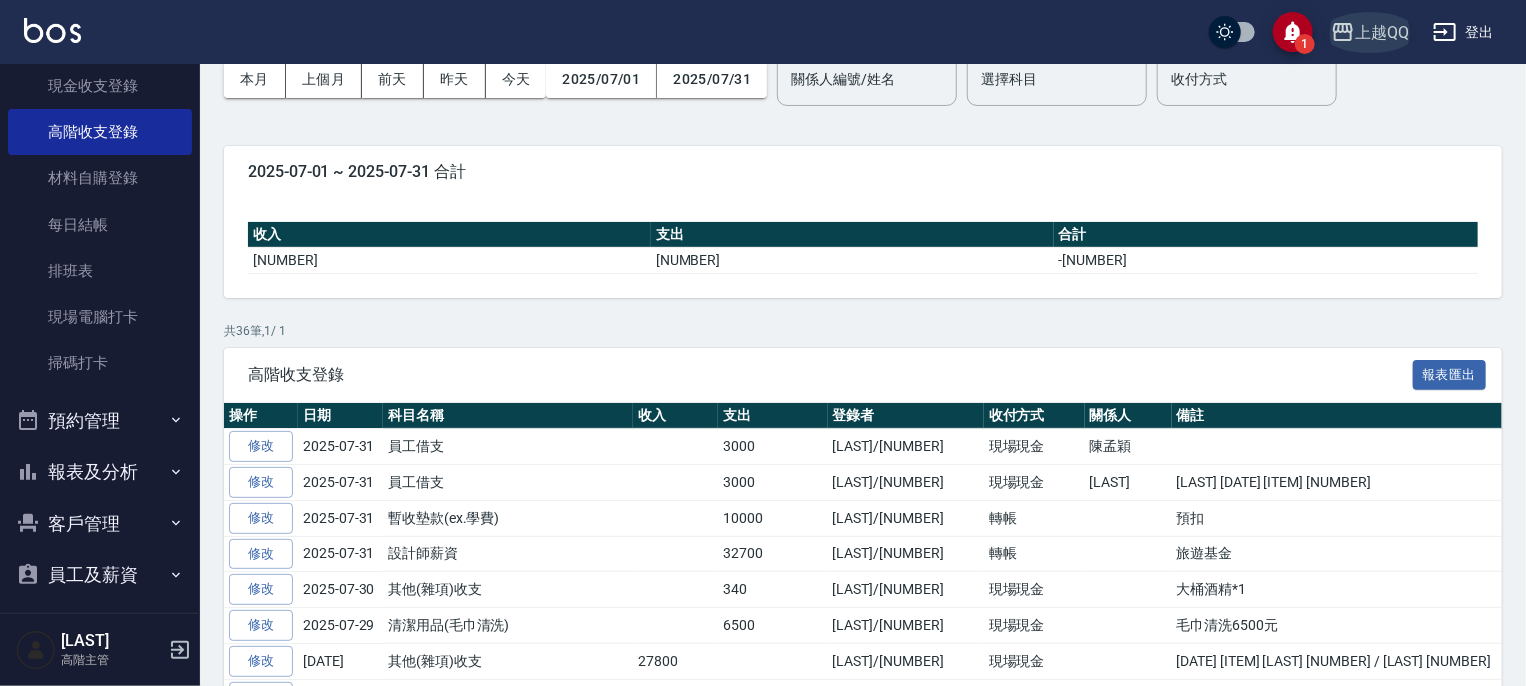 click on "上越QQ" at bounding box center (1382, 32) 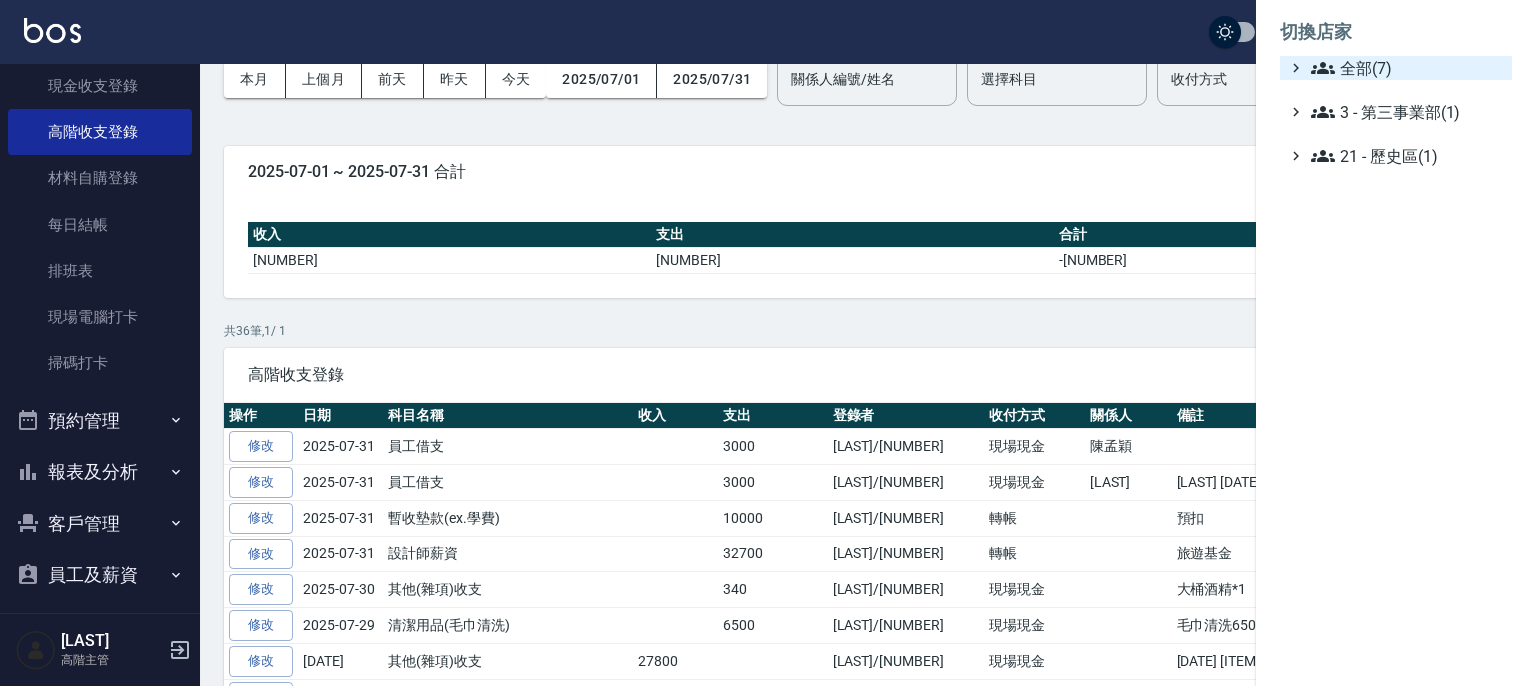 click on "全部(7)" at bounding box center [1407, 68] 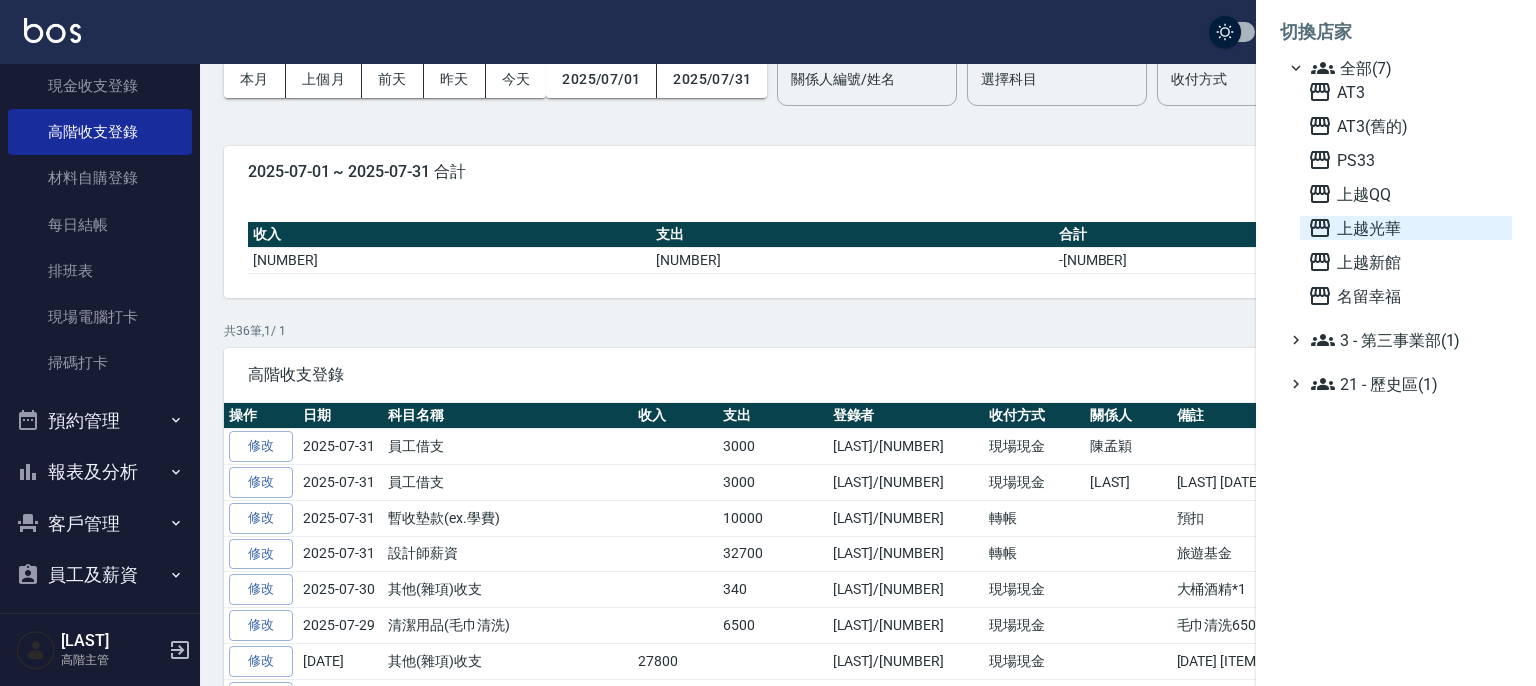 click on "上越光華" at bounding box center (1406, 228) 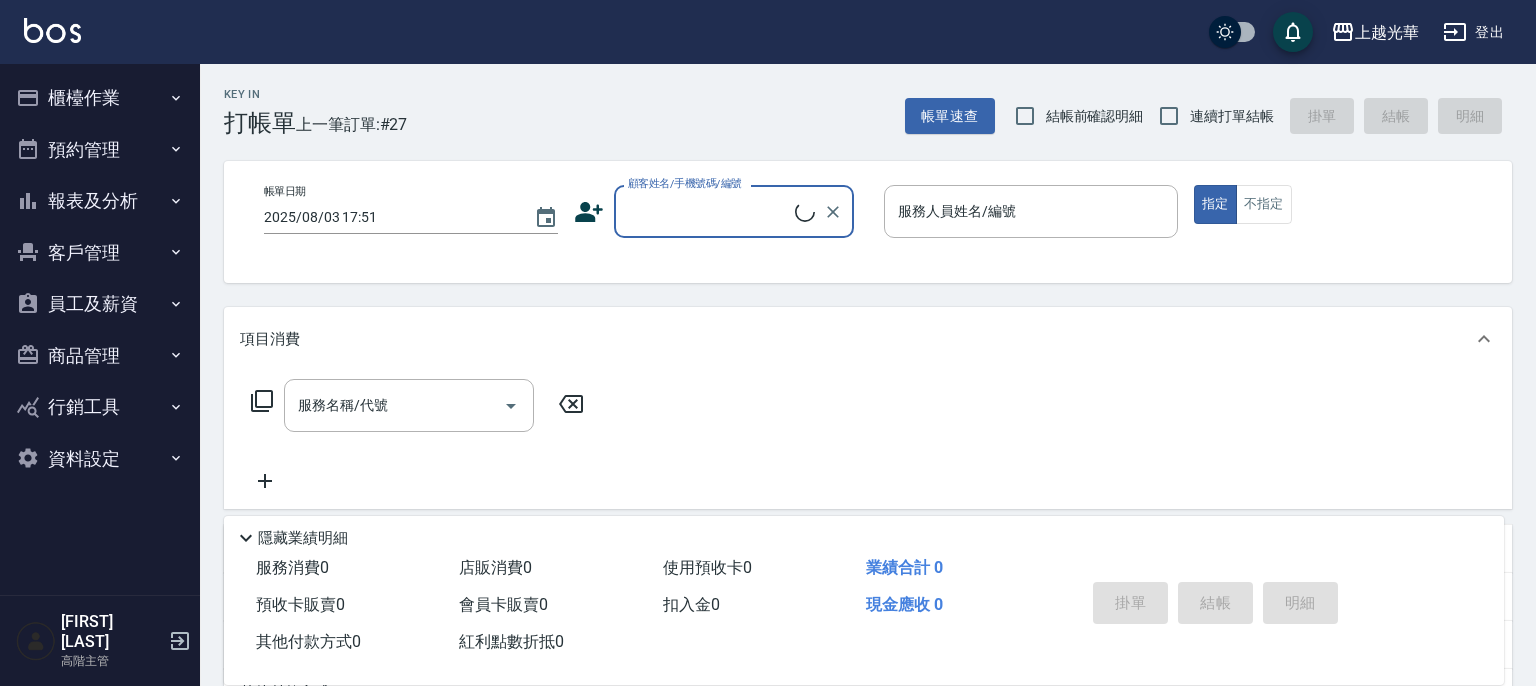 click on "櫃檯作業" at bounding box center (100, 98) 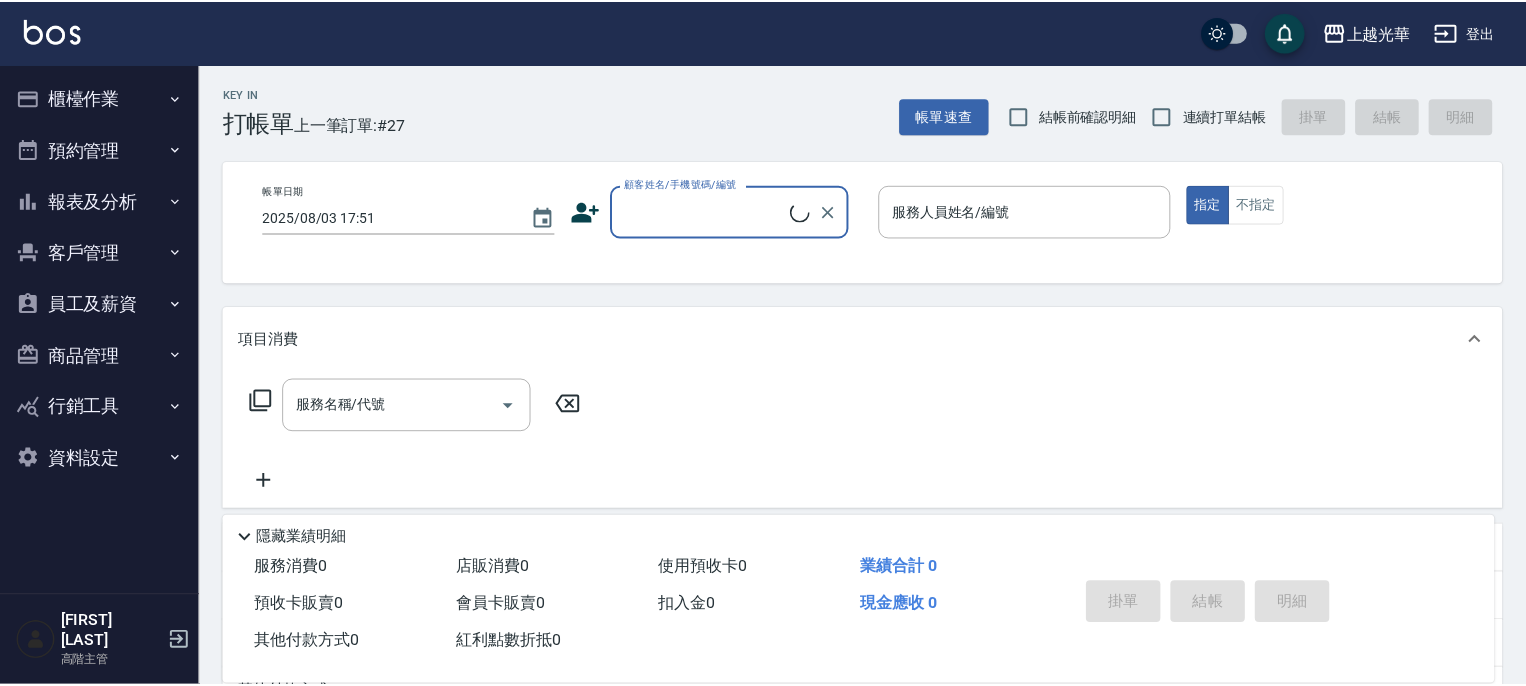 scroll, scrollTop: 0, scrollLeft: 0, axis: both 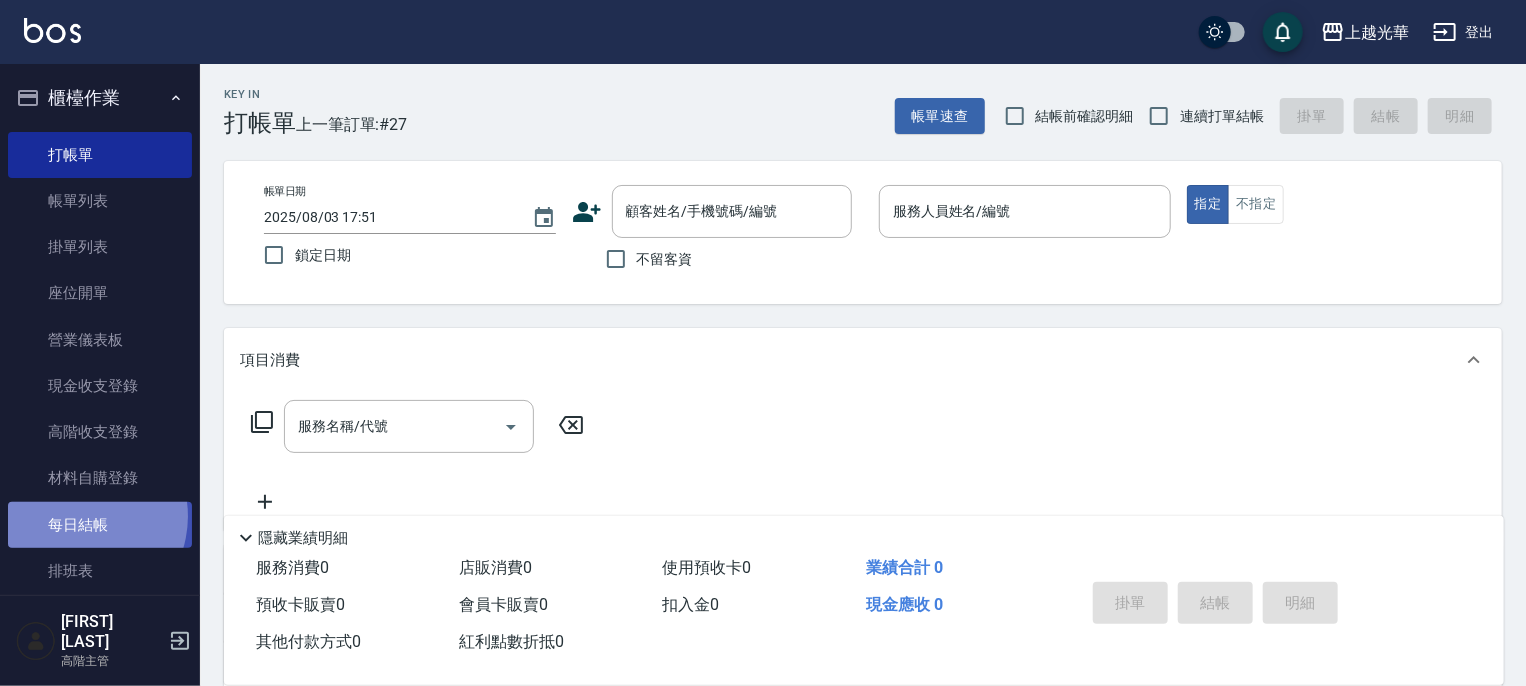 click on "每日結帳" at bounding box center [100, 525] 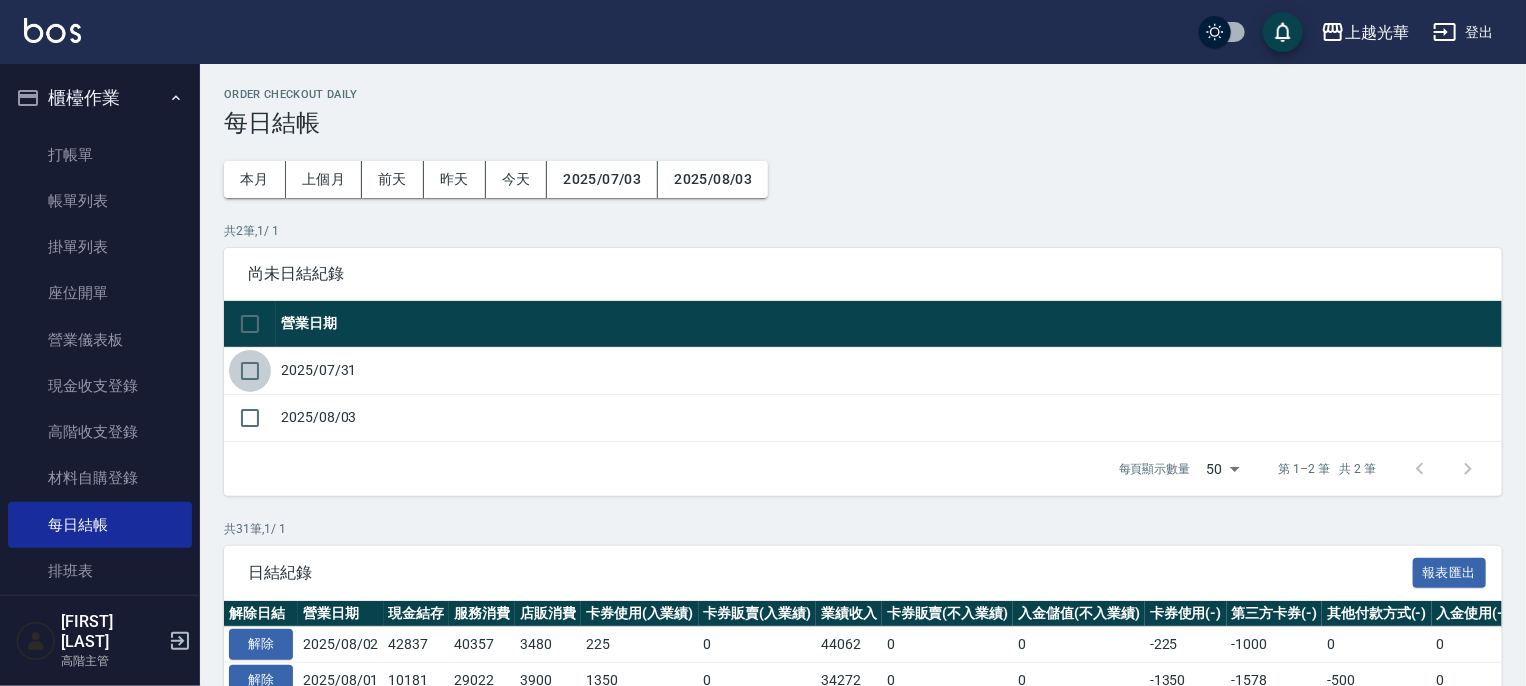click at bounding box center [250, 371] 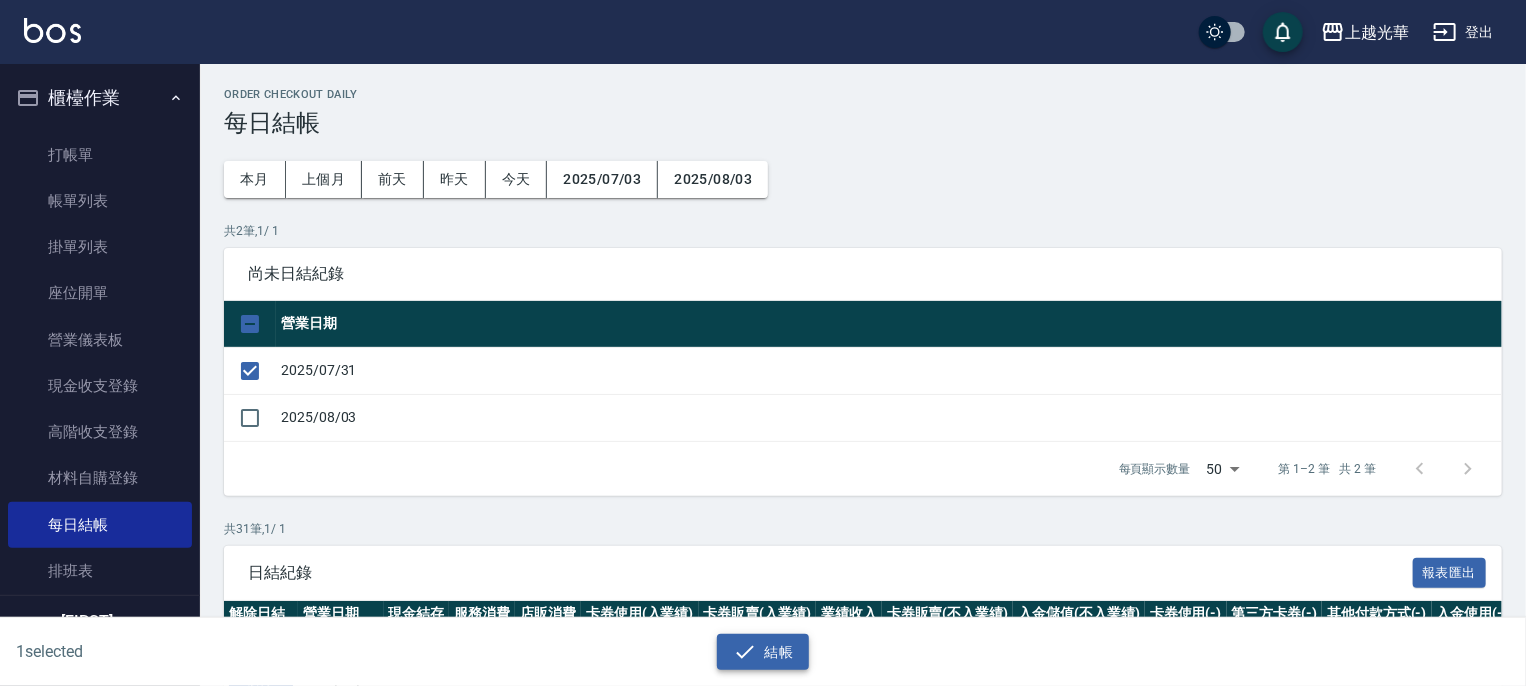 click on "結帳" at bounding box center (763, 652) 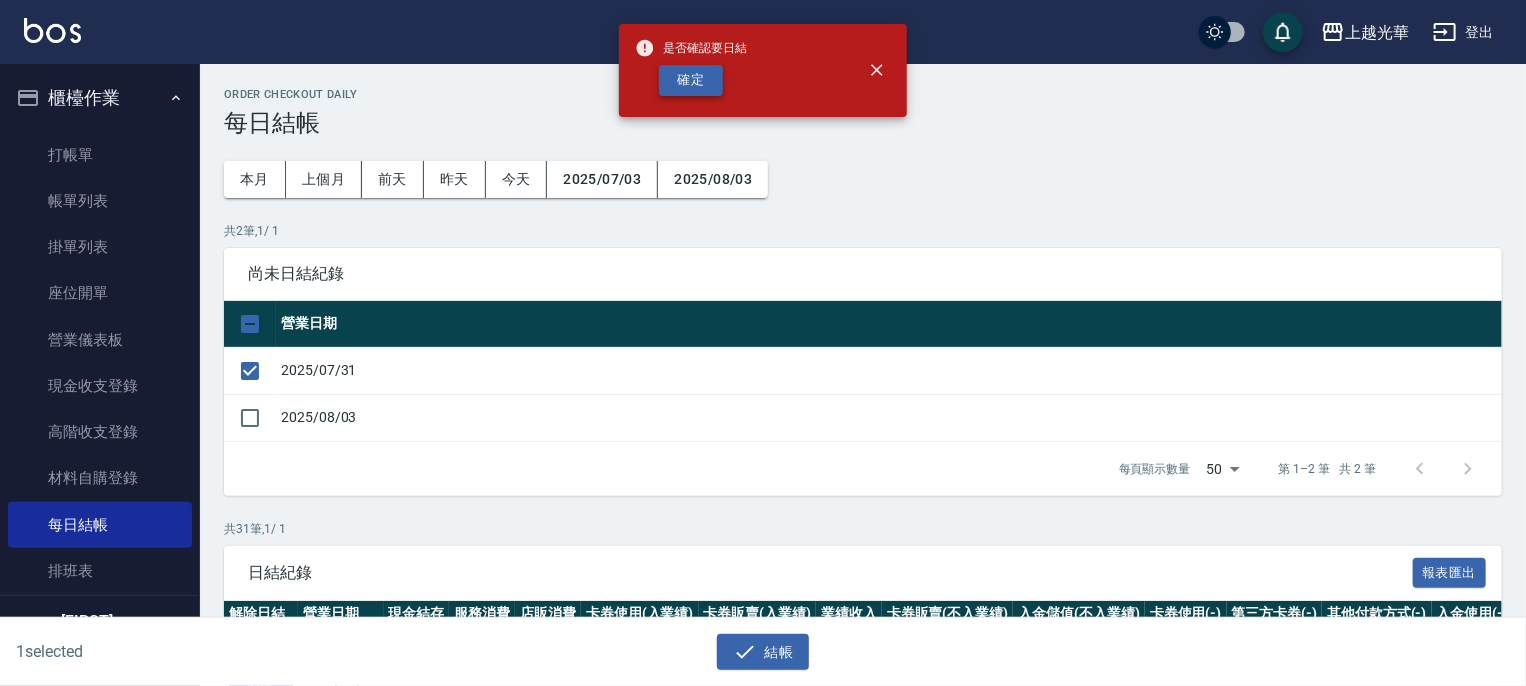 click on "確定" at bounding box center (691, 80) 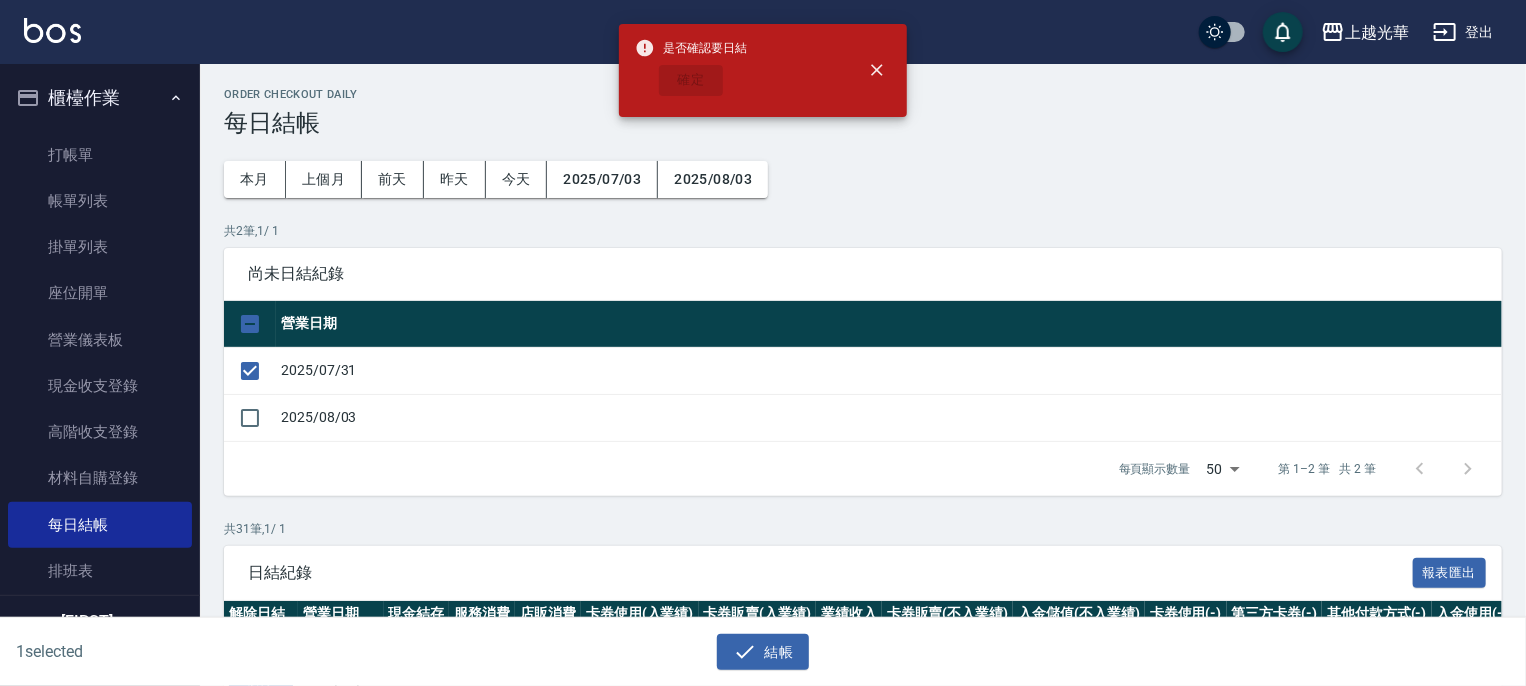 checkbox on "false" 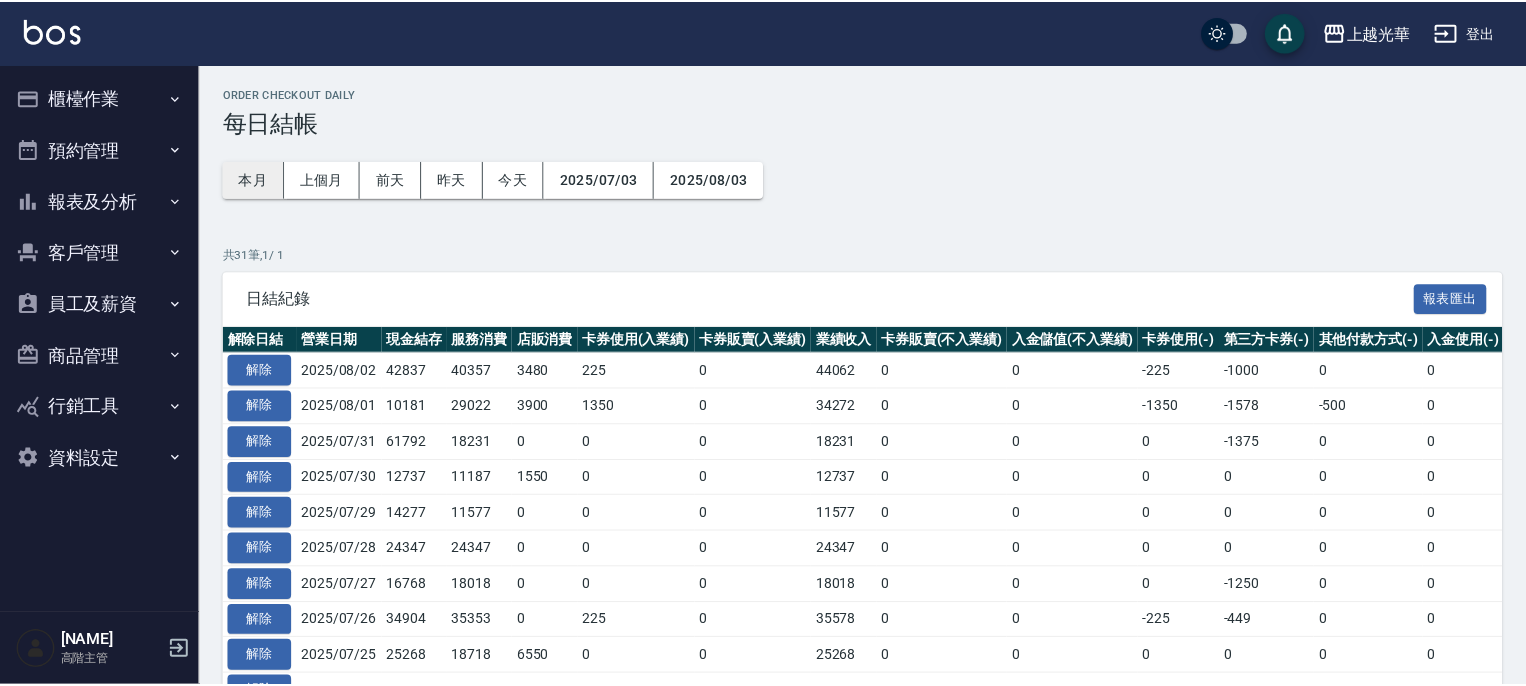 scroll, scrollTop: 0, scrollLeft: 0, axis: both 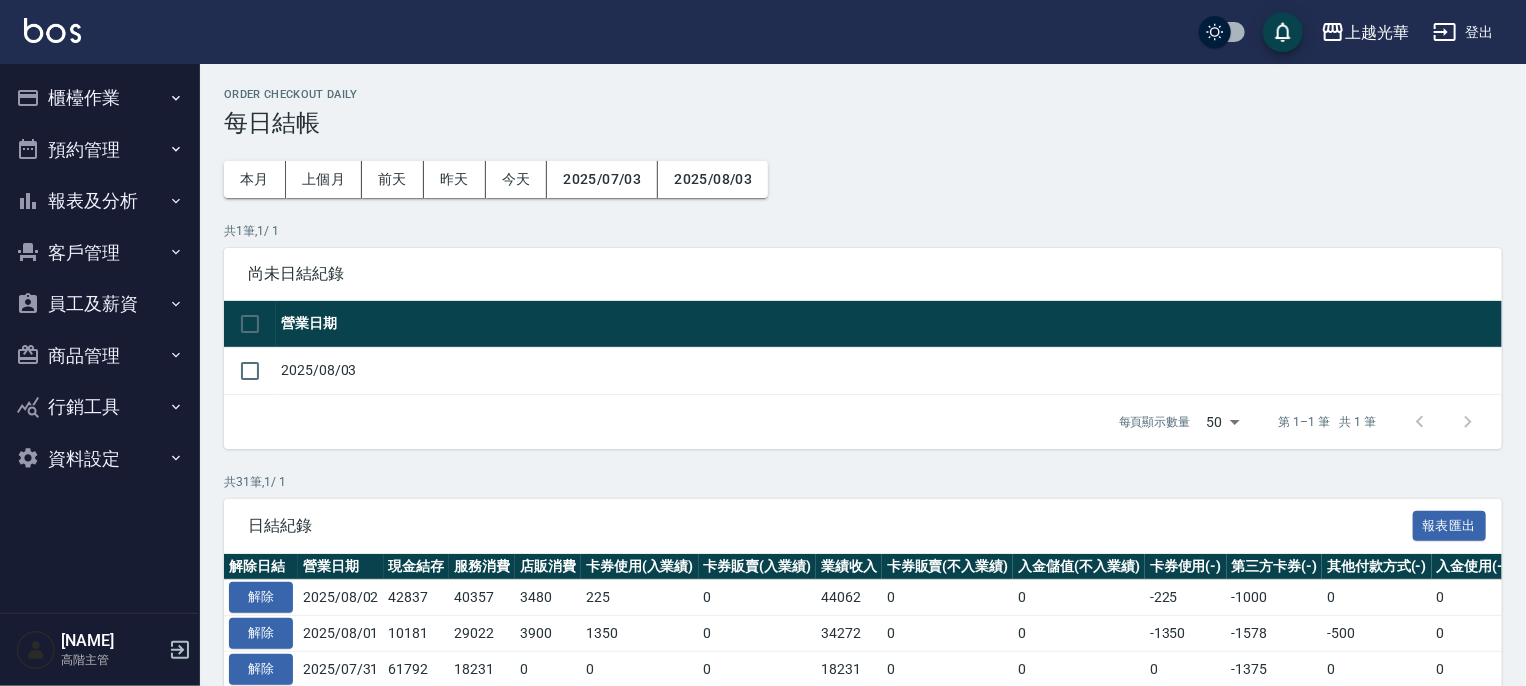 click on "報表及分析" at bounding box center [100, 201] 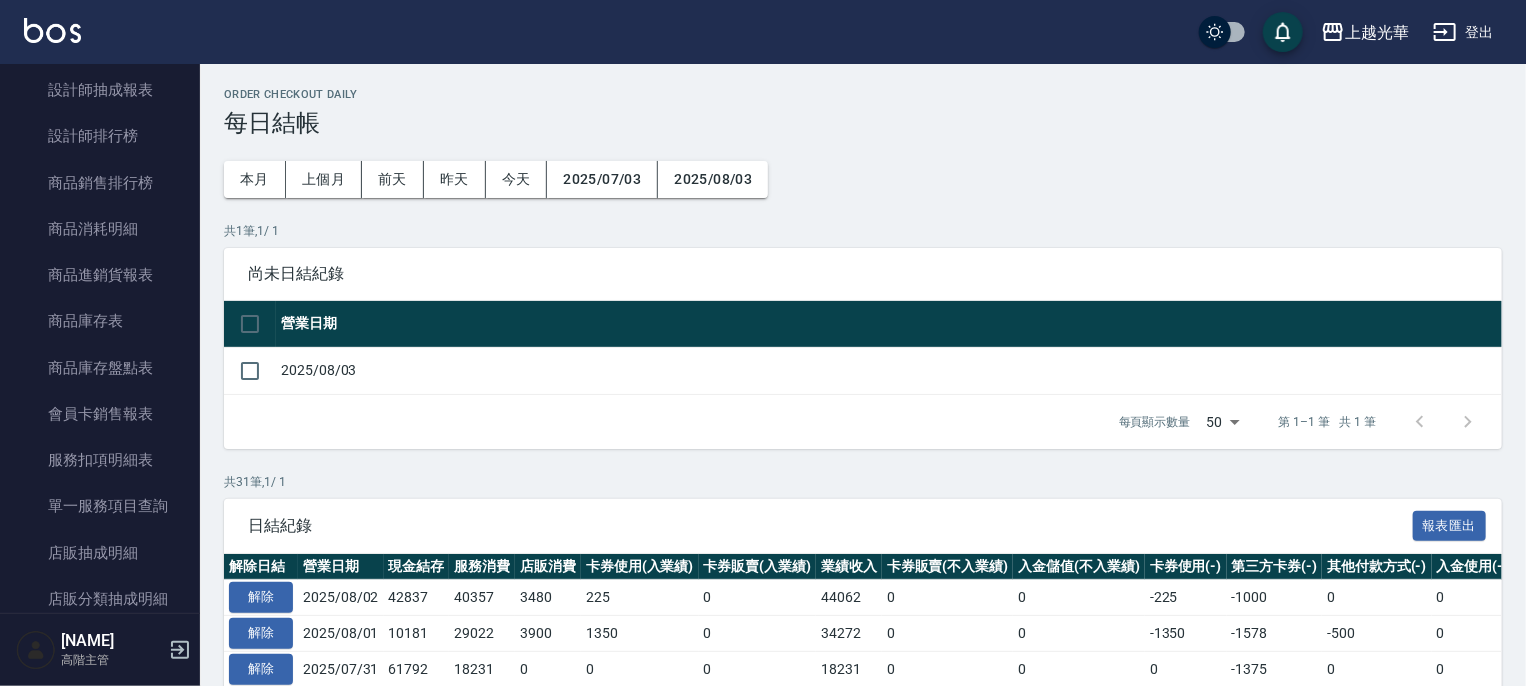scroll, scrollTop: 1500, scrollLeft: 0, axis: vertical 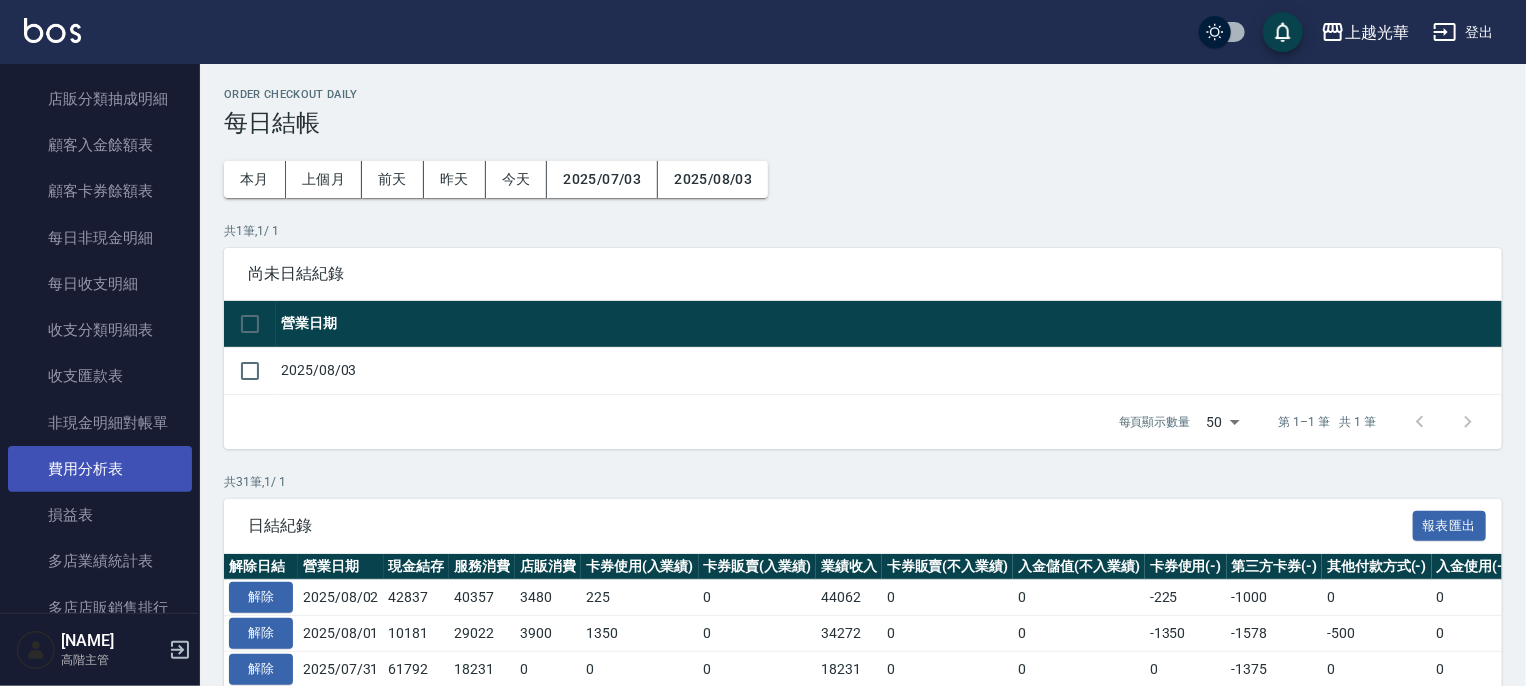 click on "費用分析表" at bounding box center [100, 469] 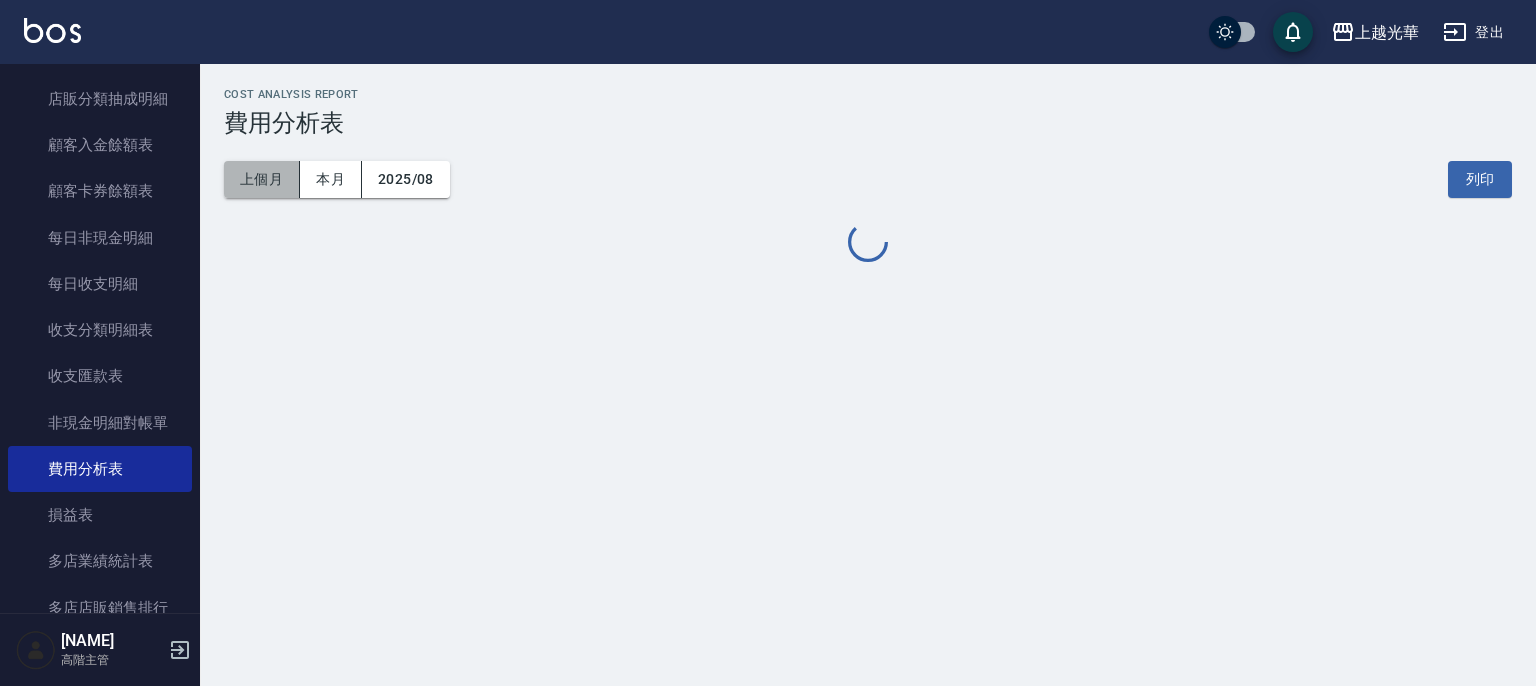 click on "上個月" at bounding box center [262, 179] 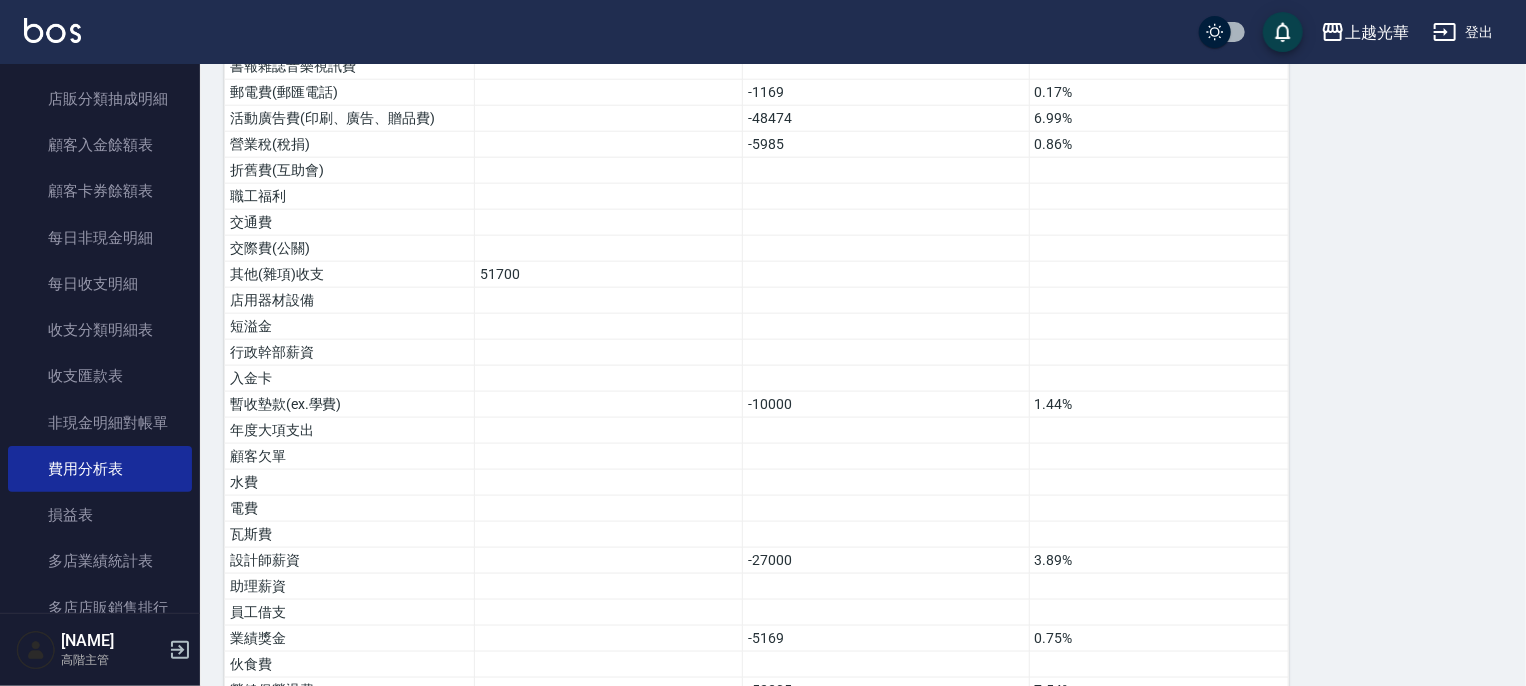scroll, scrollTop: 1272, scrollLeft: 0, axis: vertical 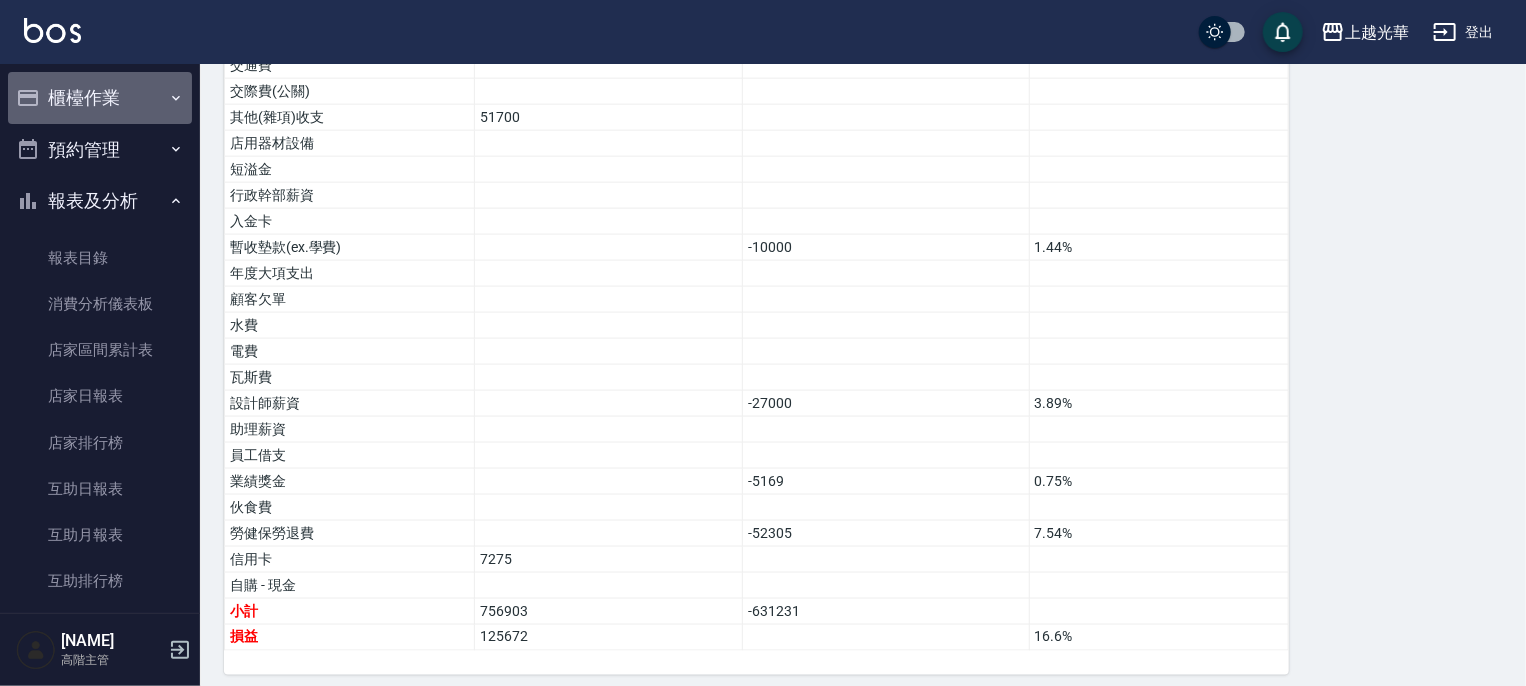 drag, startPoint x: 100, startPoint y: 96, endPoint x: 100, endPoint y: 115, distance: 19 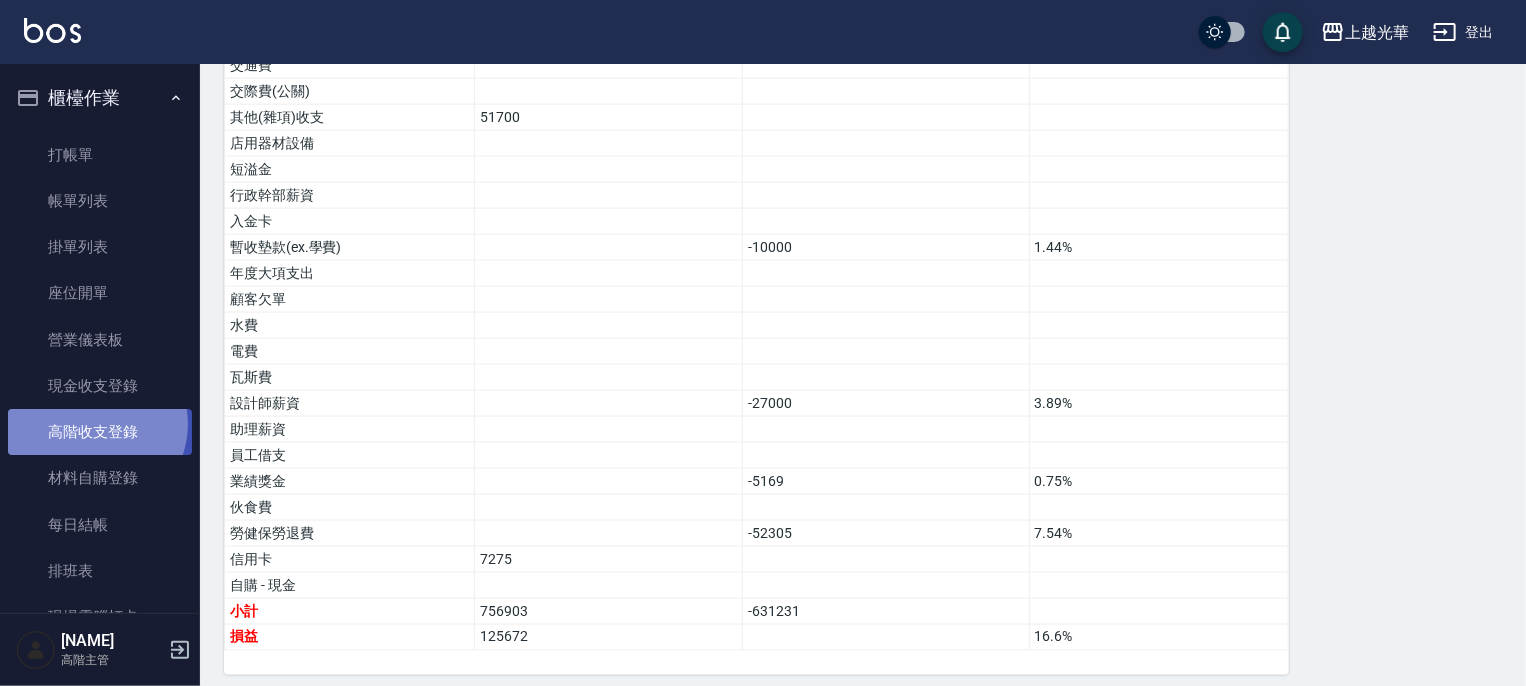 click on "高階收支登錄" at bounding box center [100, 432] 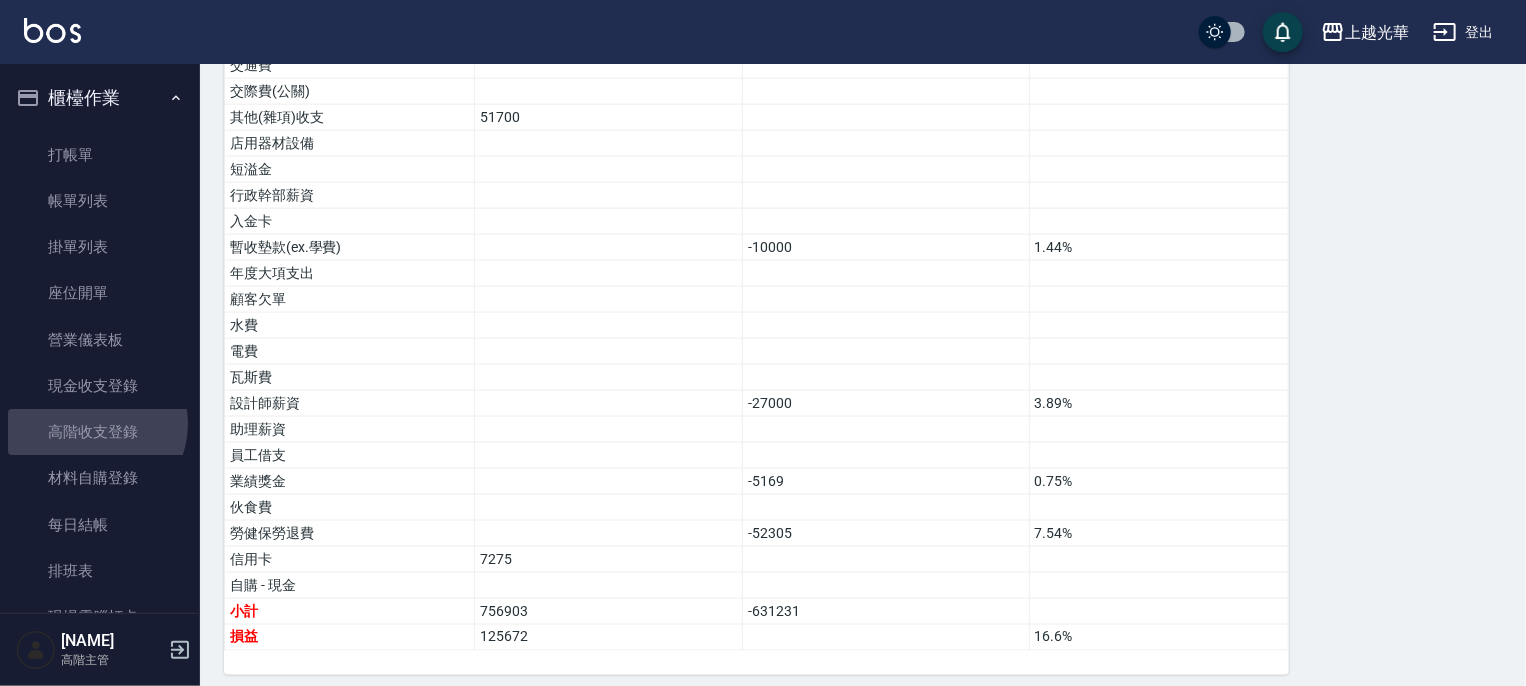 scroll, scrollTop: 0, scrollLeft: 0, axis: both 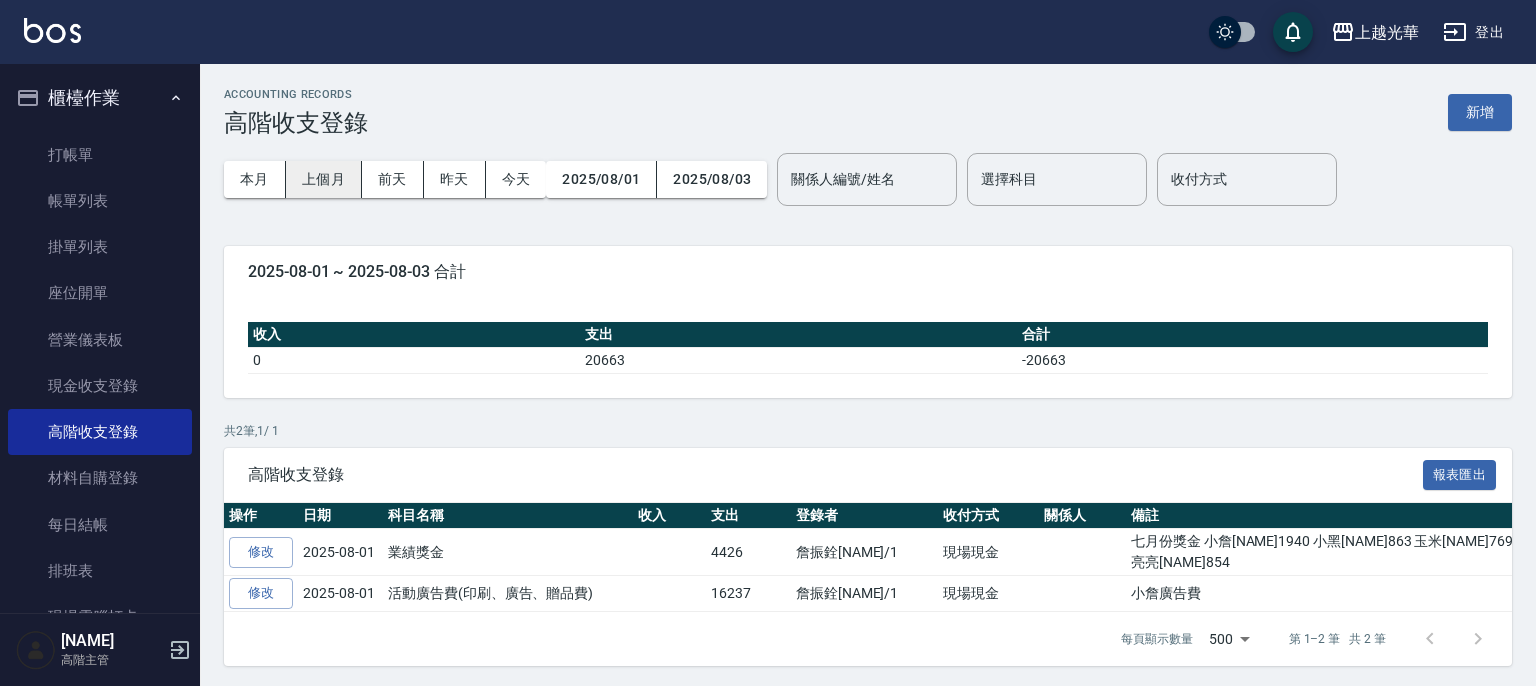 click on "上個月" at bounding box center (324, 179) 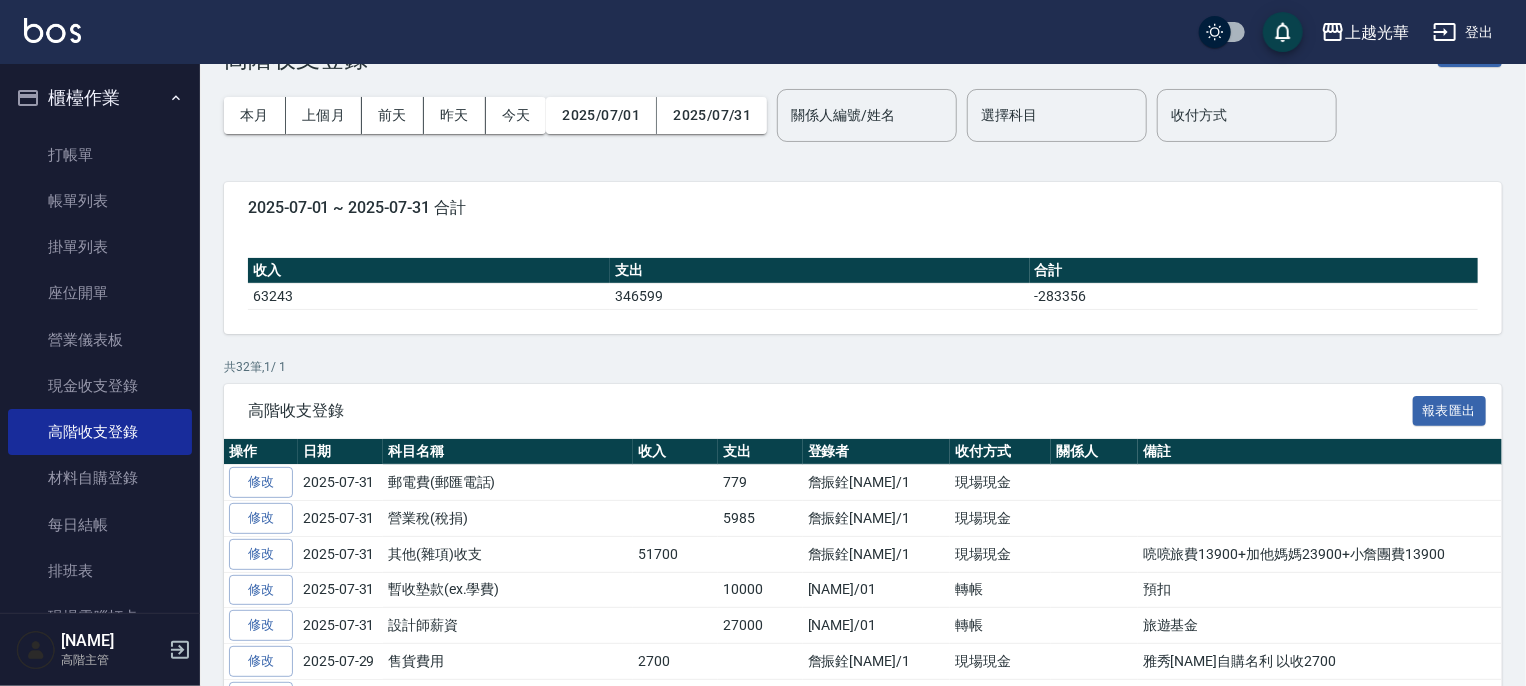 scroll, scrollTop: 100, scrollLeft: 0, axis: vertical 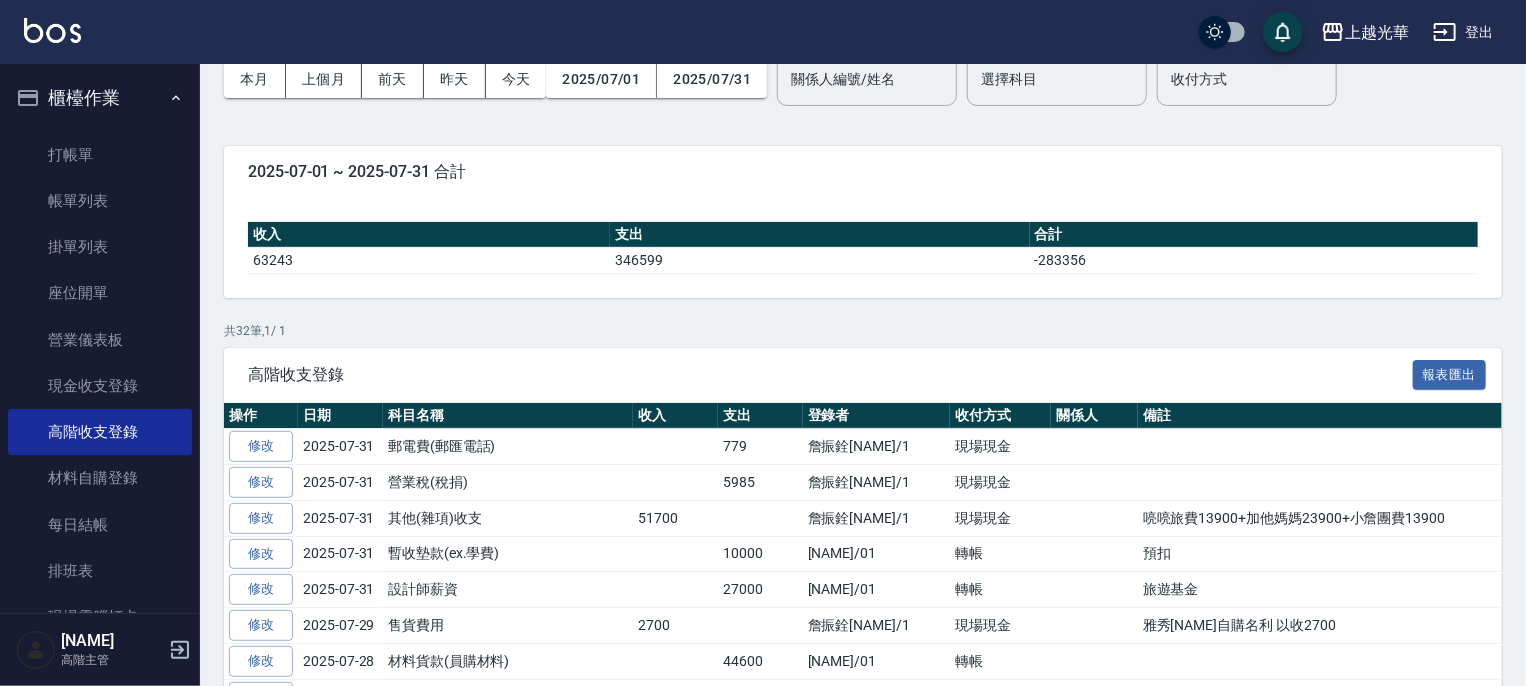 click on "登出" at bounding box center (1463, 32) 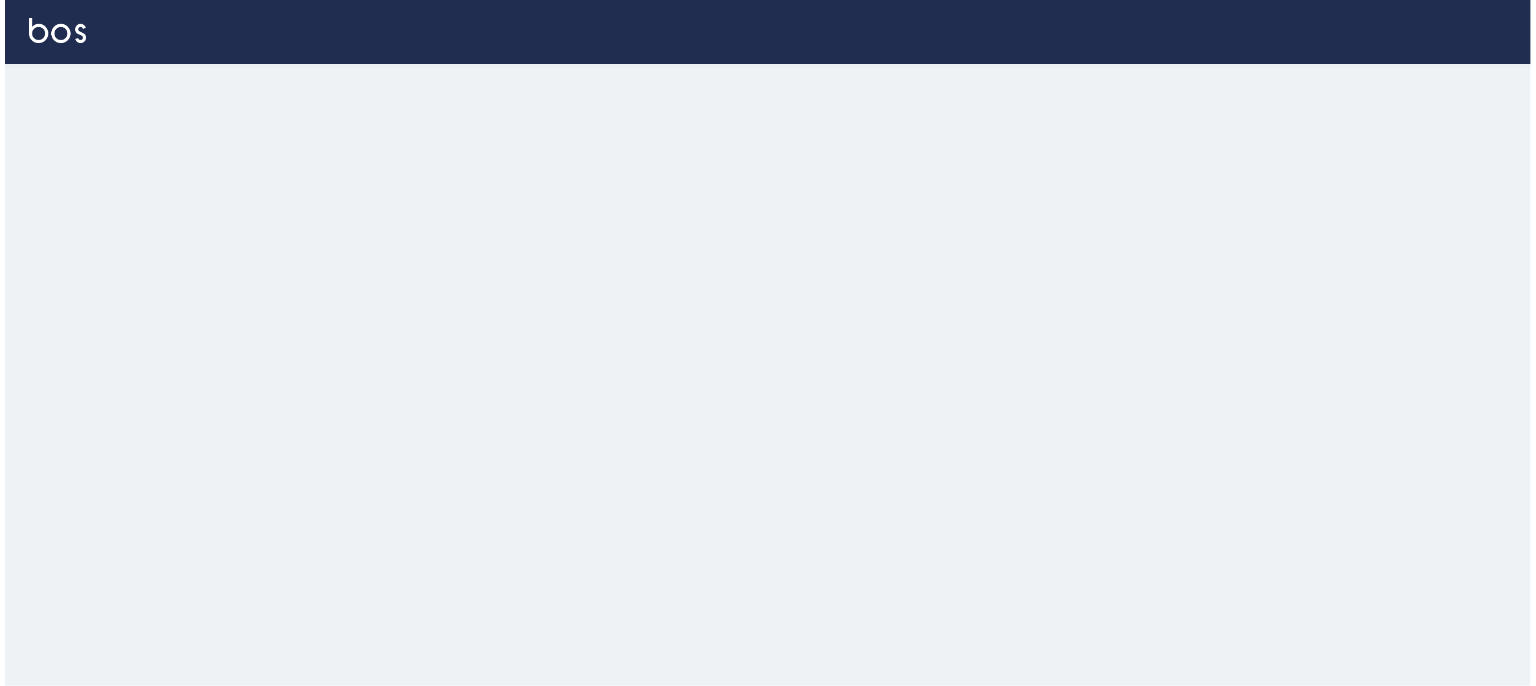 scroll, scrollTop: 0, scrollLeft: 0, axis: both 